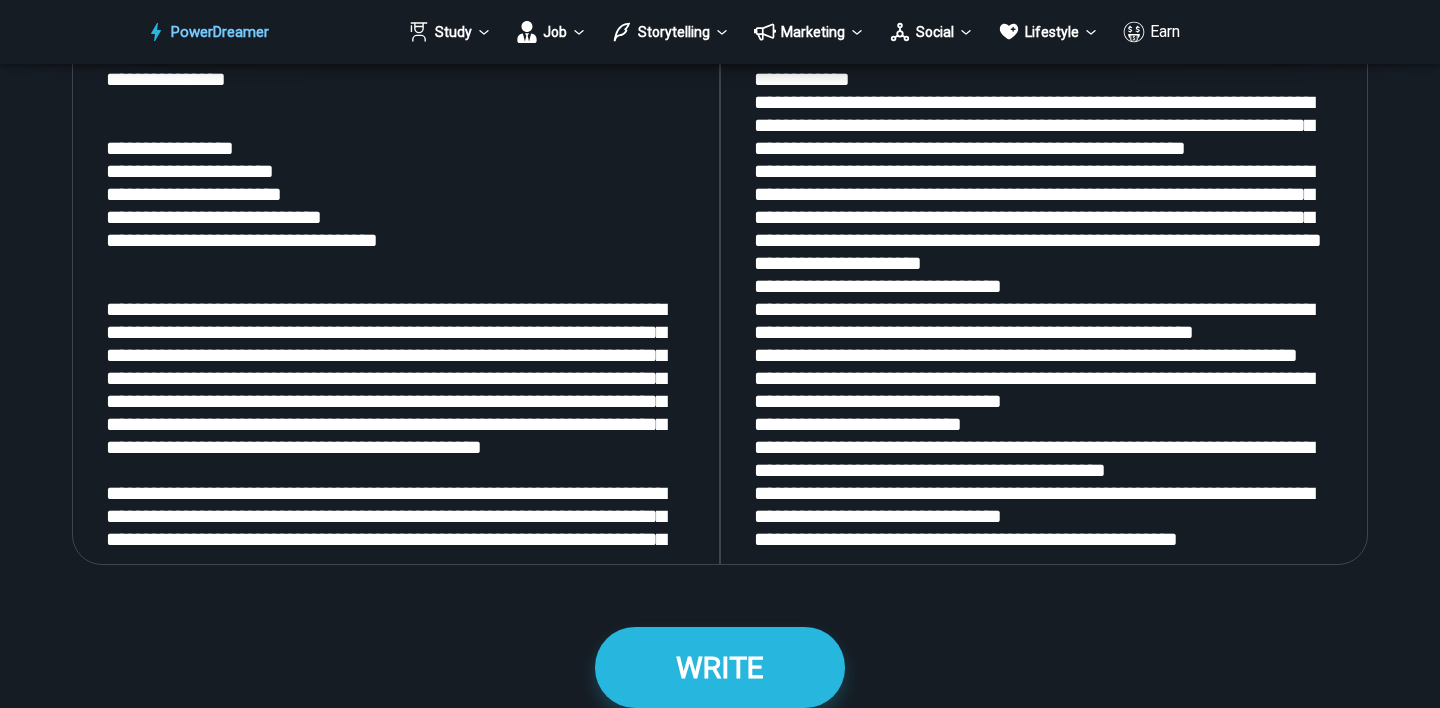 click at bounding box center [1044, 298] 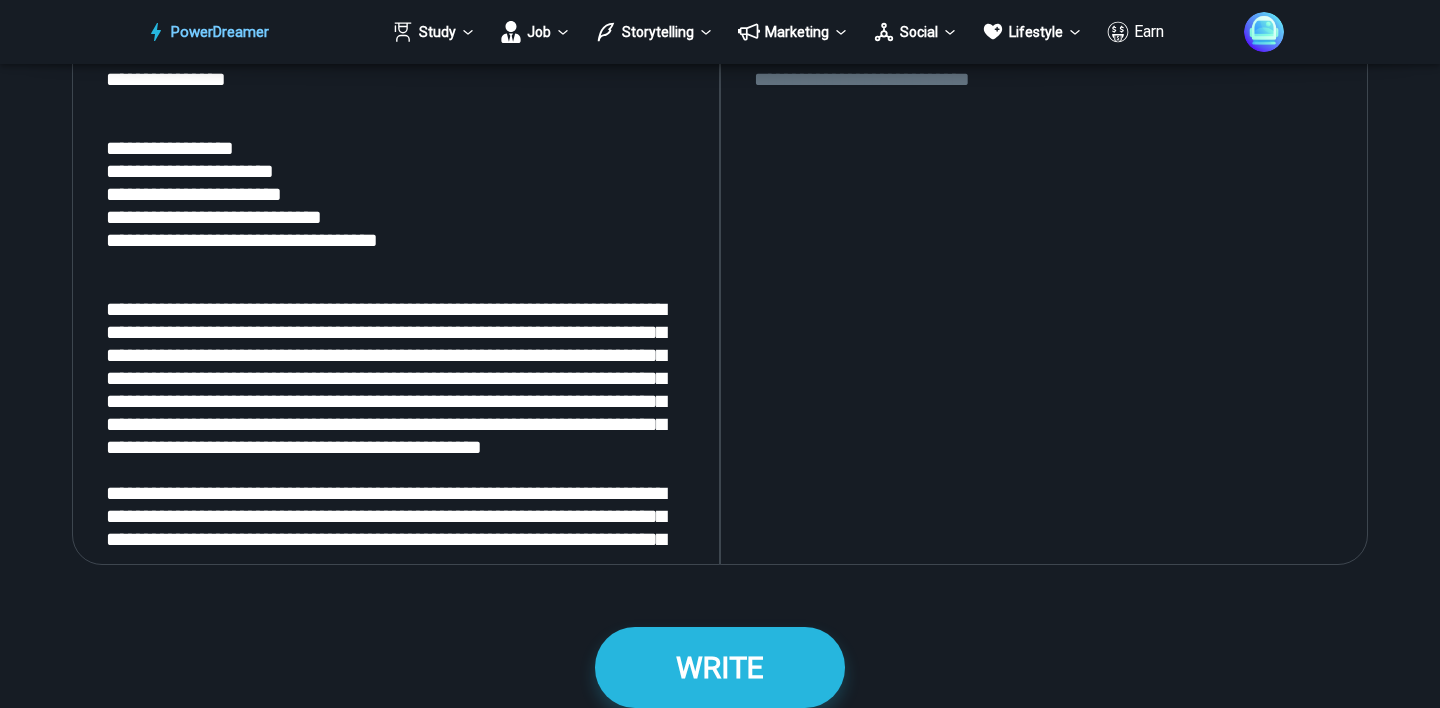 paste on "**********" 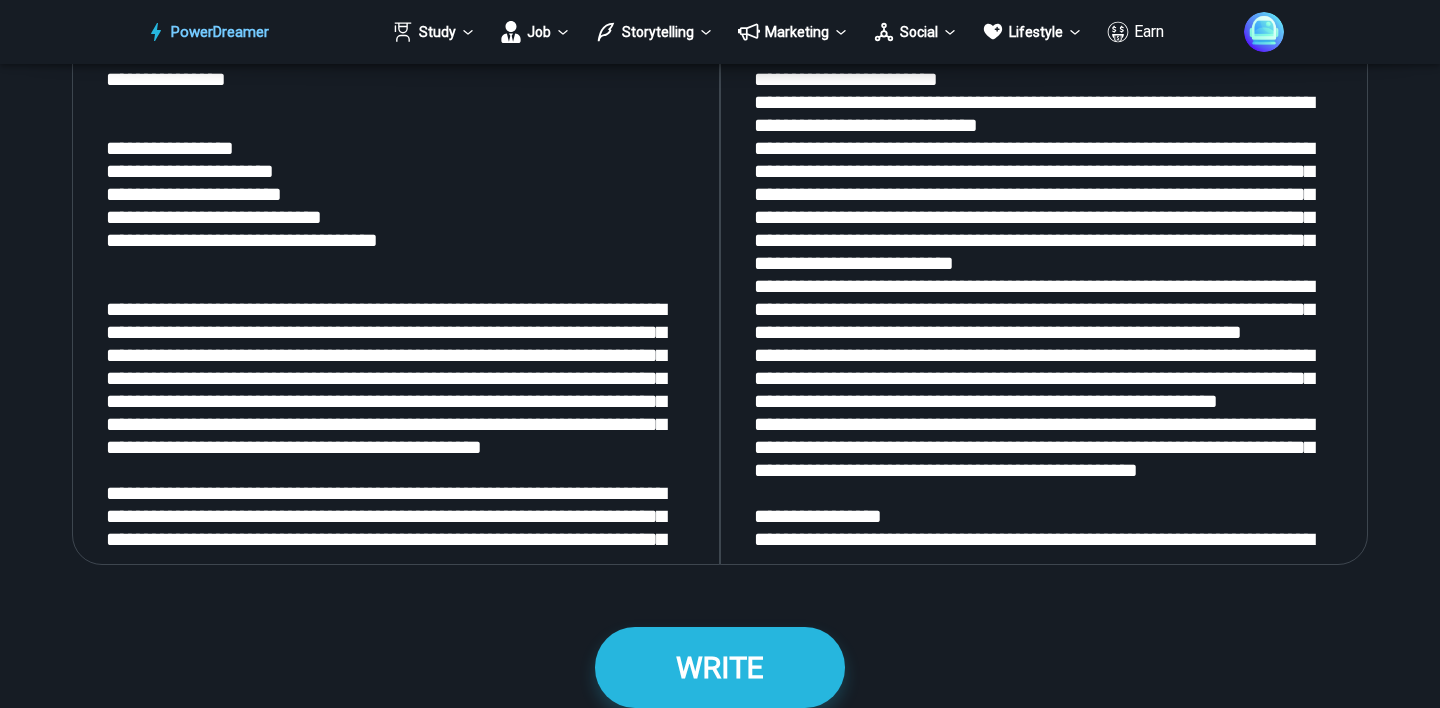 scroll, scrollTop: 1590, scrollLeft: 0, axis: vertical 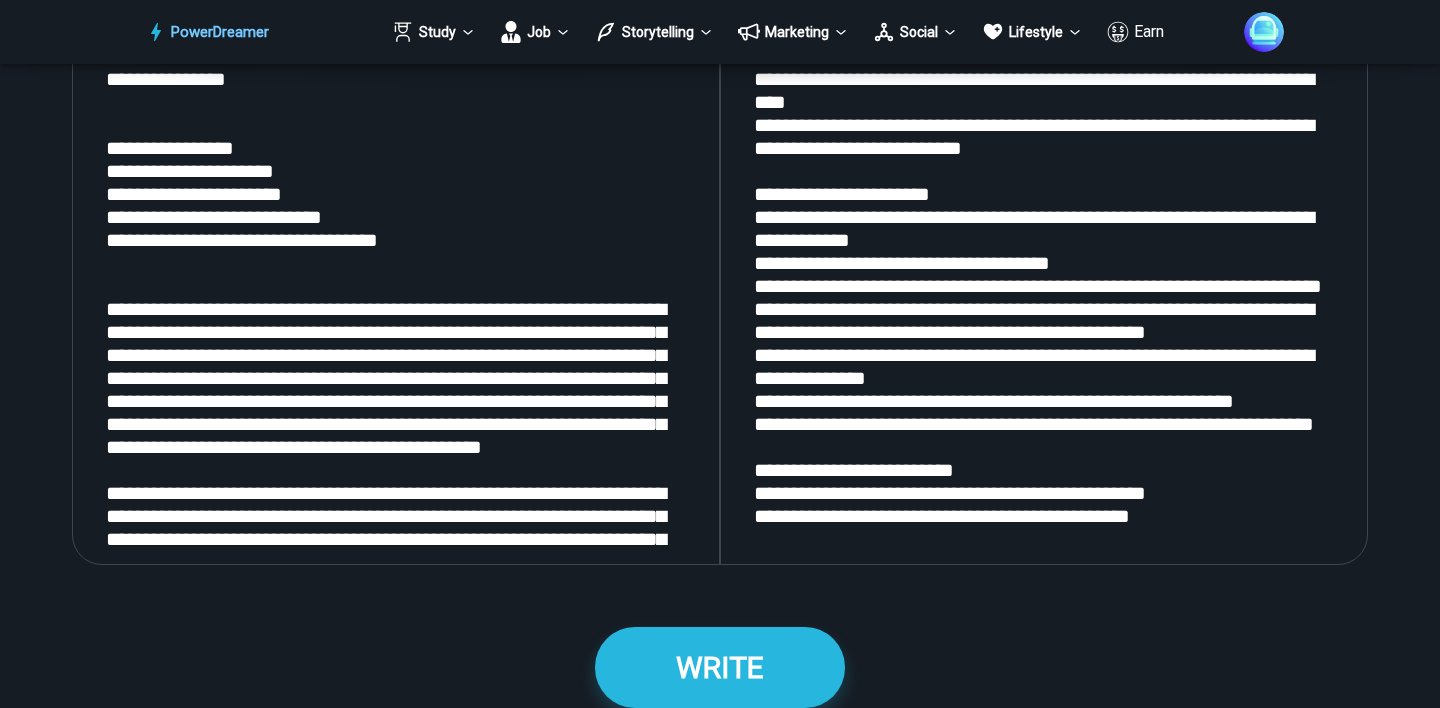 type on "**********" 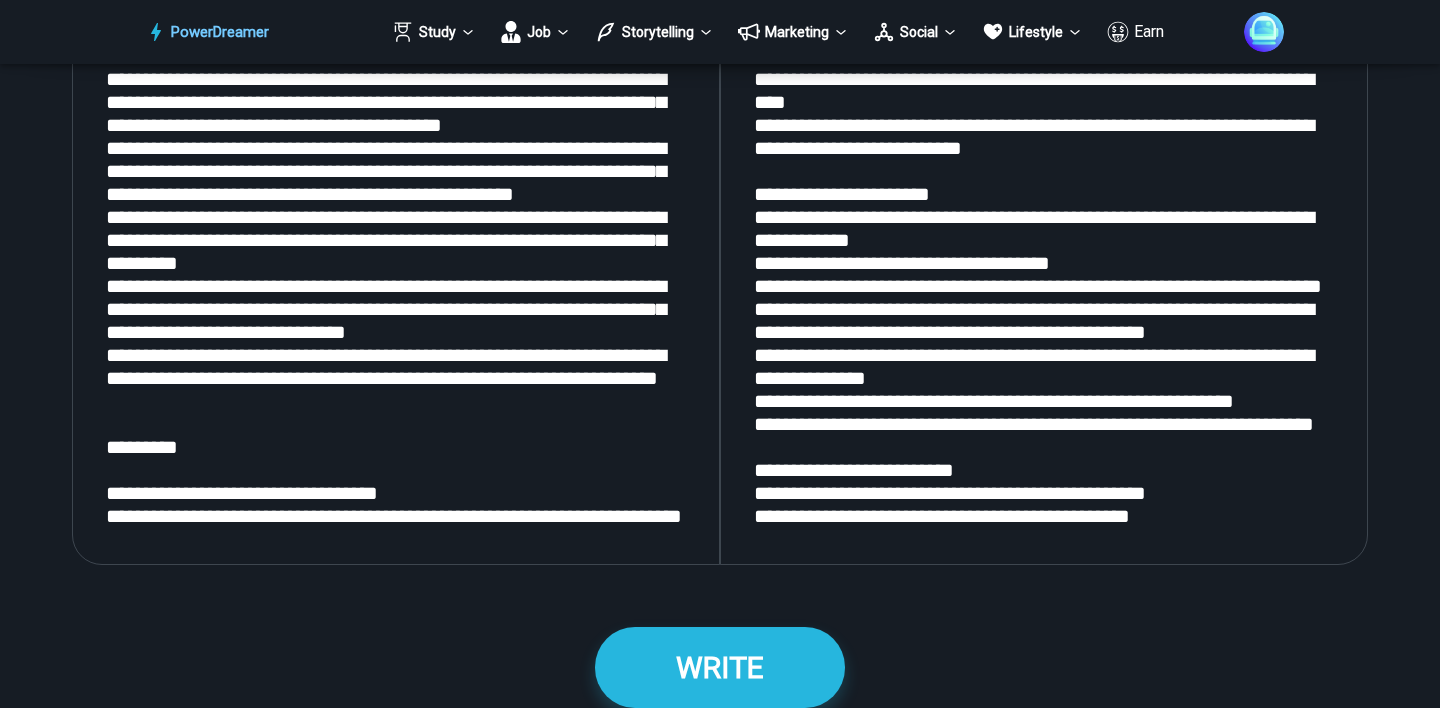 scroll, scrollTop: 3404, scrollLeft: 0, axis: vertical 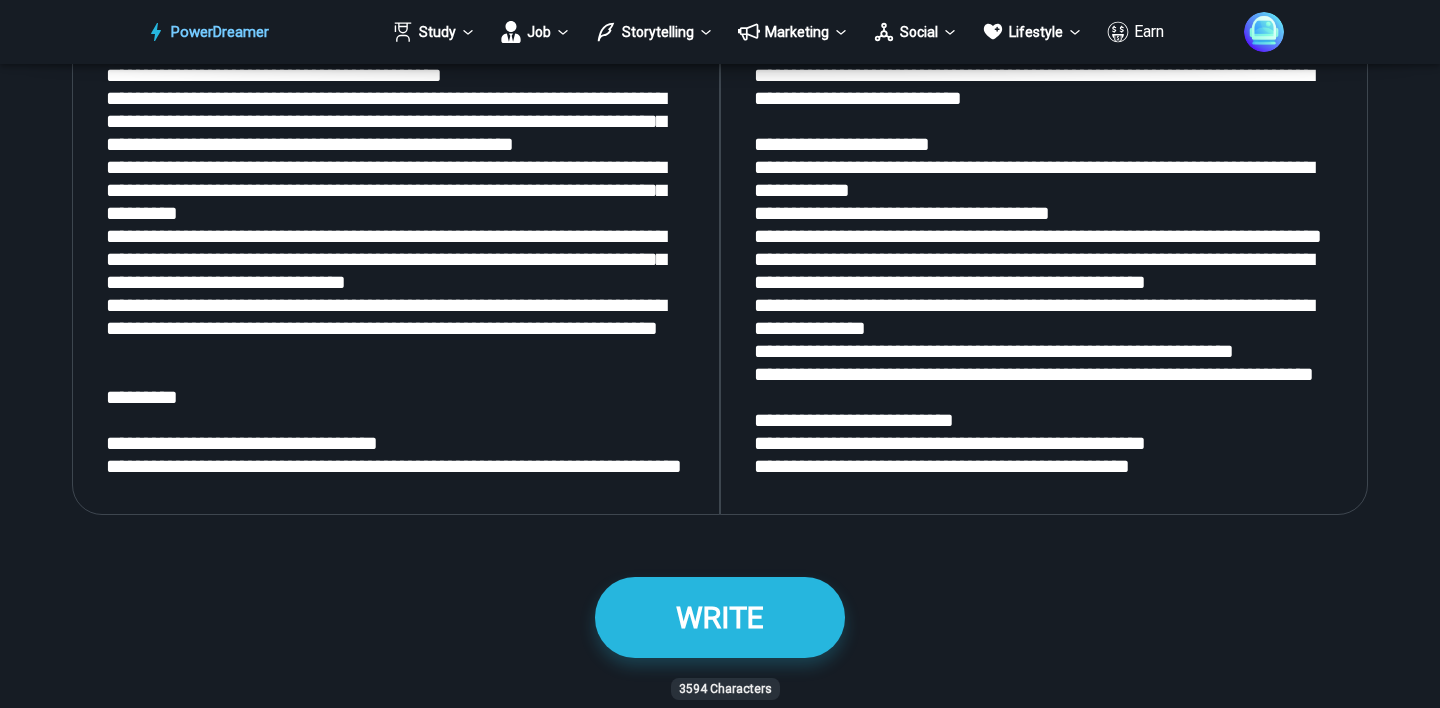 drag, startPoint x: 107, startPoint y: 85, endPoint x: 564, endPoint y: 699, distance: 765.40515 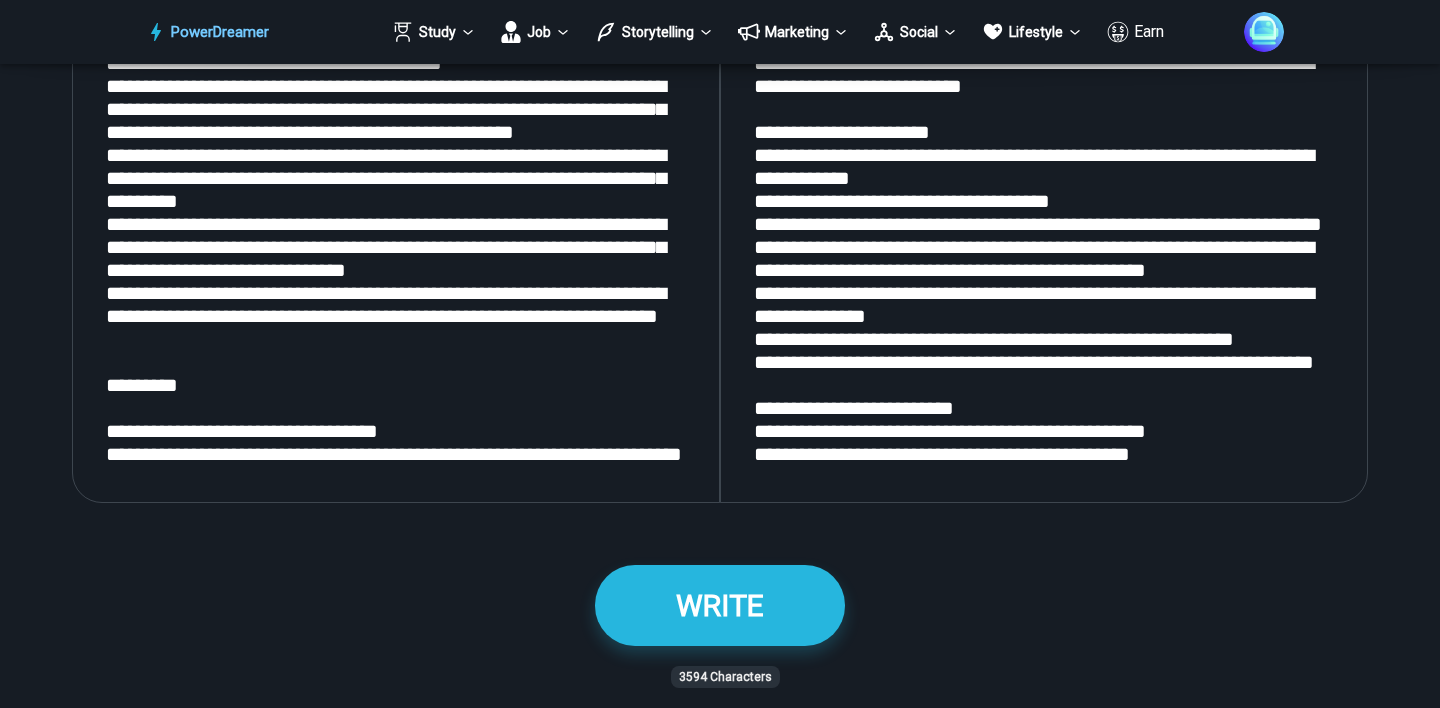 paste on "**********" 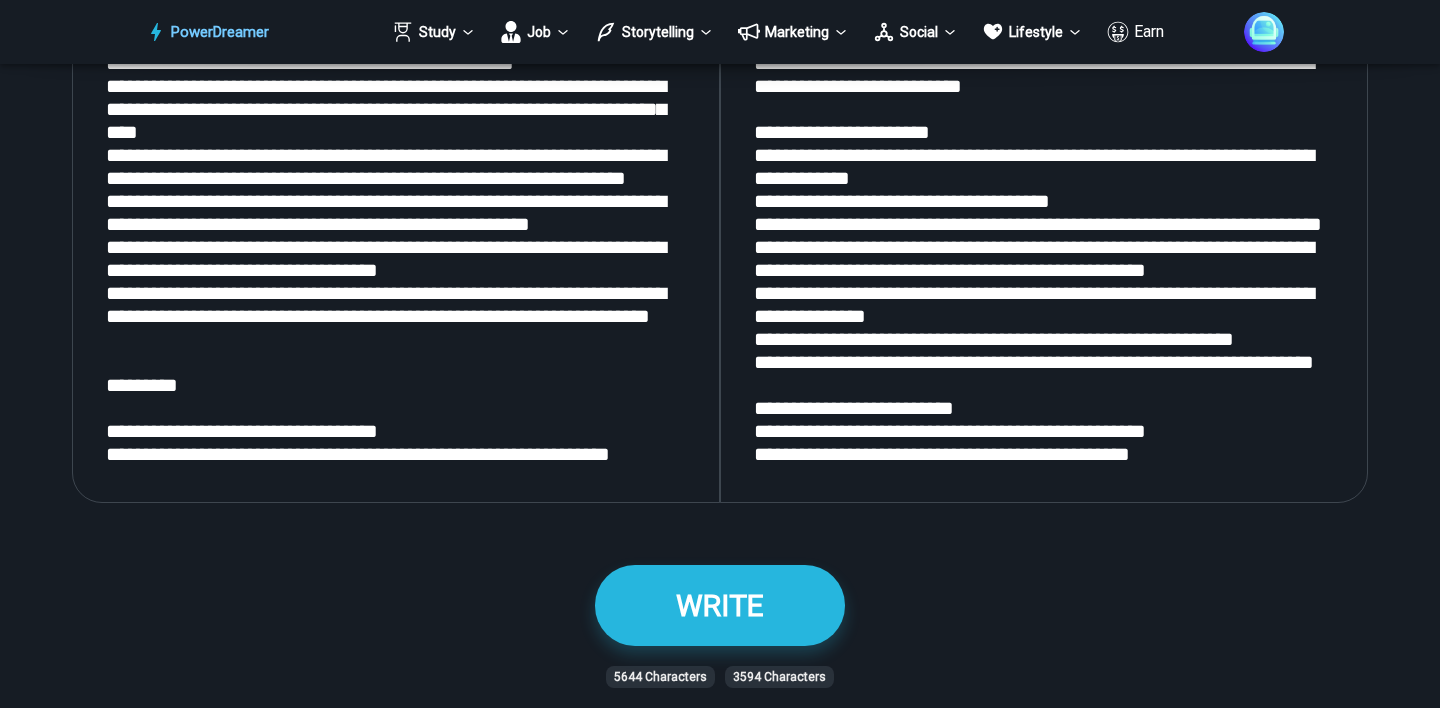 scroll, scrollTop: 2358, scrollLeft: 0, axis: vertical 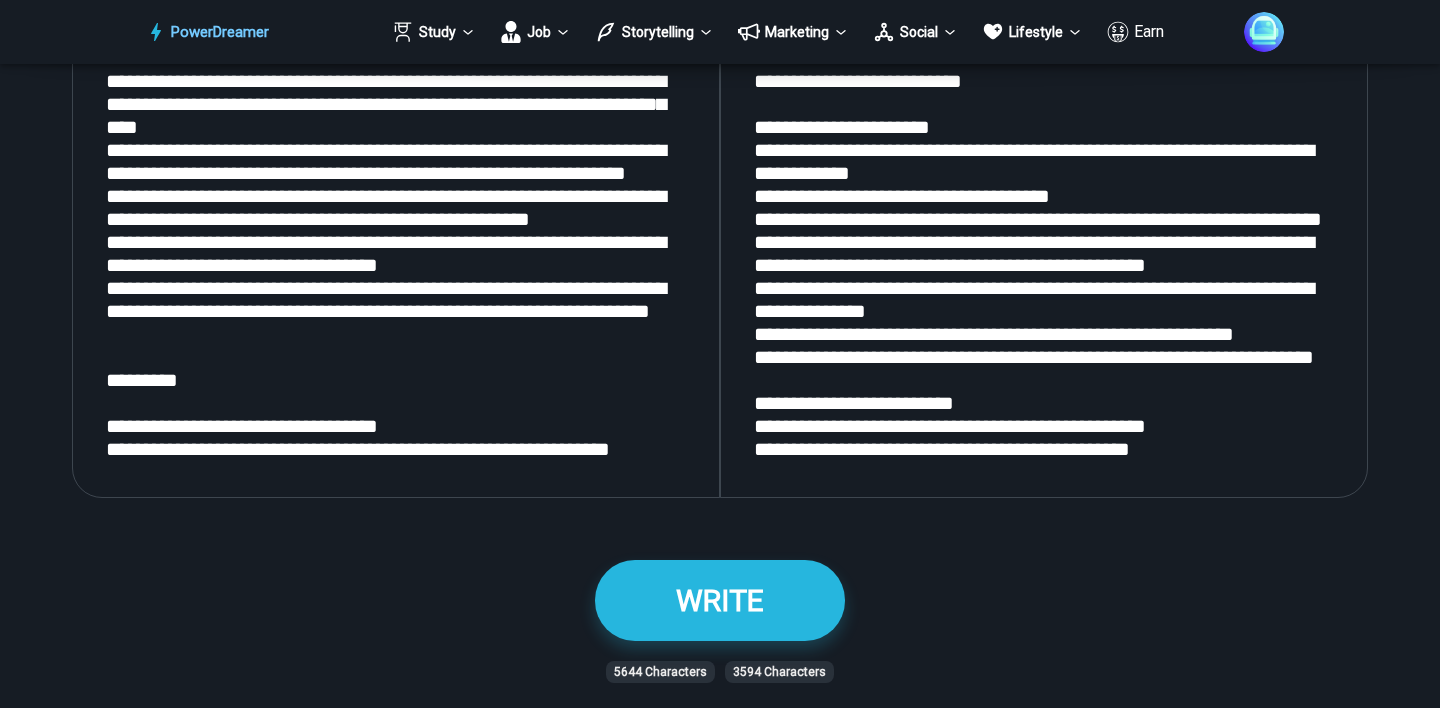 click at bounding box center (396, 231) 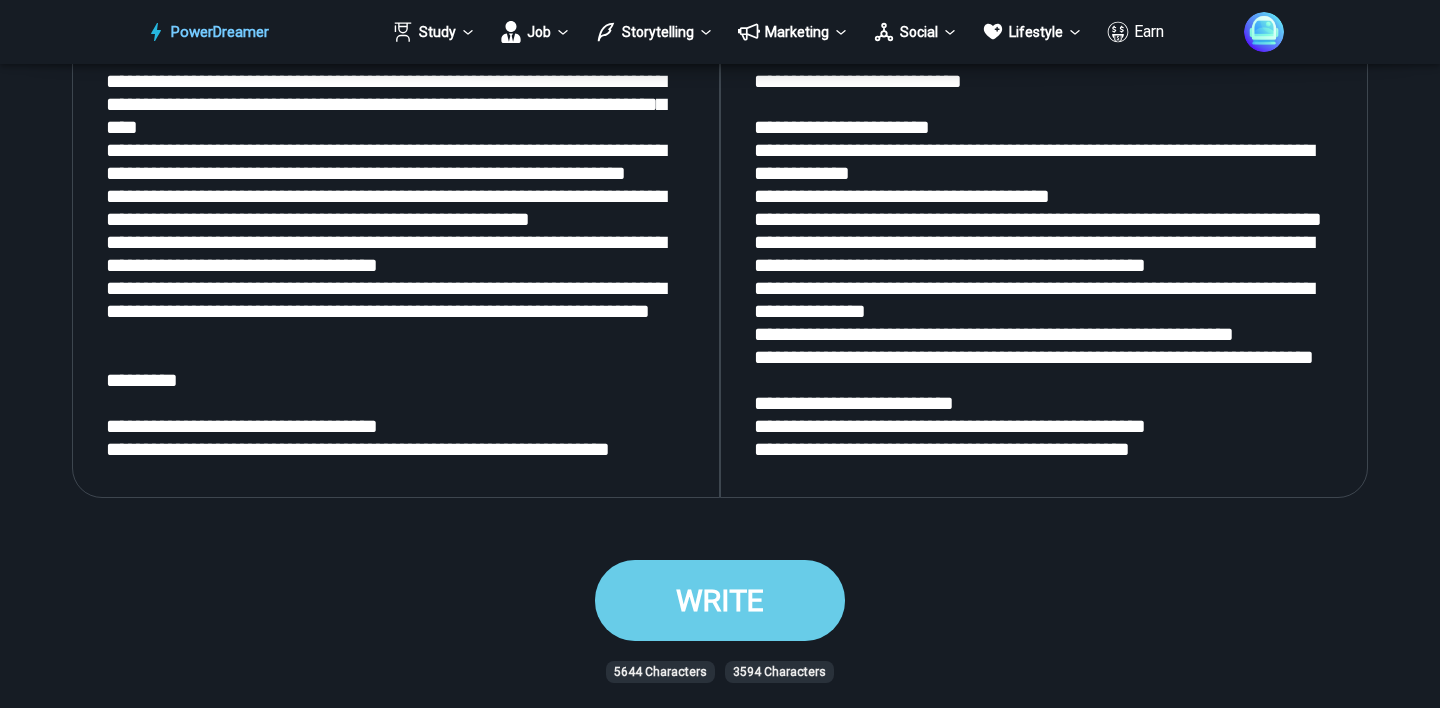 click on "WRITE" at bounding box center (720, 600) 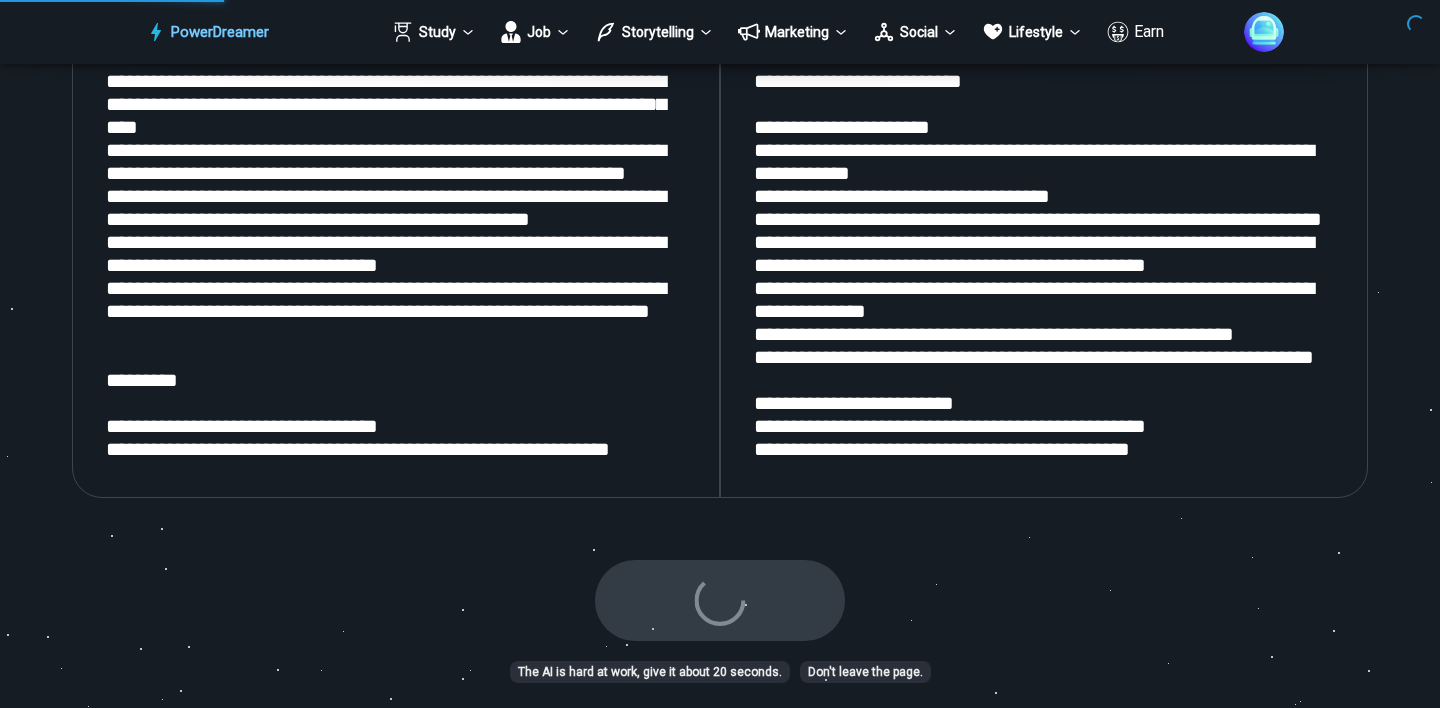 click at bounding box center [1044, 231] 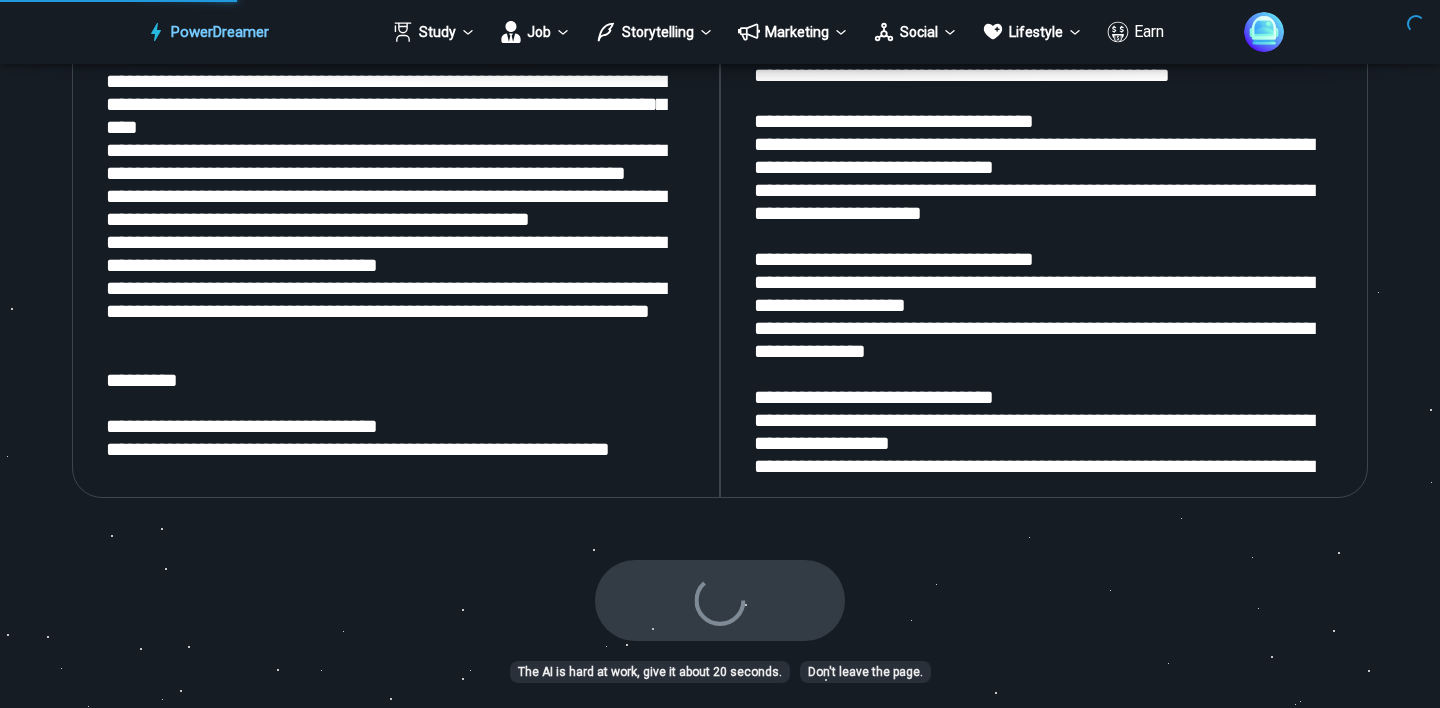 scroll, scrollTop: 566, scrollLeft: 0, axis: vertical 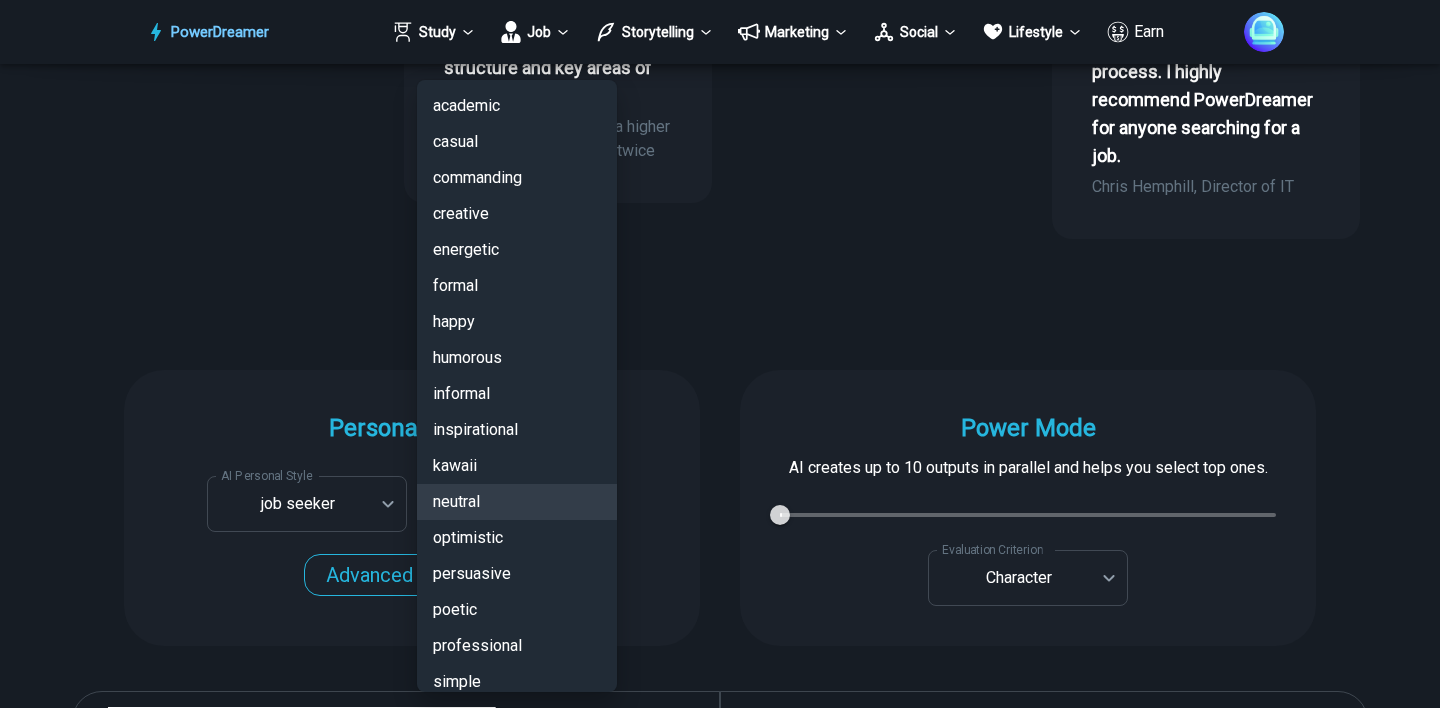 click on "PowerDreamer Study Job Storytelling Marketing Social Lifestyle Earn AI Resume Writer Tailors your resume for each job opening in seconds START Faster with PowerDreamer 218,631  AI-Generated Outputs.  60,000+  PowerDreamer  Users.  60+ AI Tools. PowerDreamer saved me a ton of stress and even more time. Highly recommend. Bailey Vogt is a writer and producer with experience at Morning Rush, Arizona PBS, Metro Weekly and The Washington Times I received a job offer today that your awesome website helped me get. Thank you! I will be singing your praises. Matt S. signed up to PowerDreamer November 30th 2023 and received his job offer February 1st 2024 Absolutely love this program!! I'm usually hesitant to pay for anything without being able to try it for free first. However, I was desperate to get resume writing help and this program far exceeded my expectations! I have been telling anyone I know looking for a job to try it. [FIRST] [LAST] [FIRST] [LAST] [FIRST] [LAST] [FIRST] [LAST] Jess B. AI Tone" at bounding box center (720, 5138) 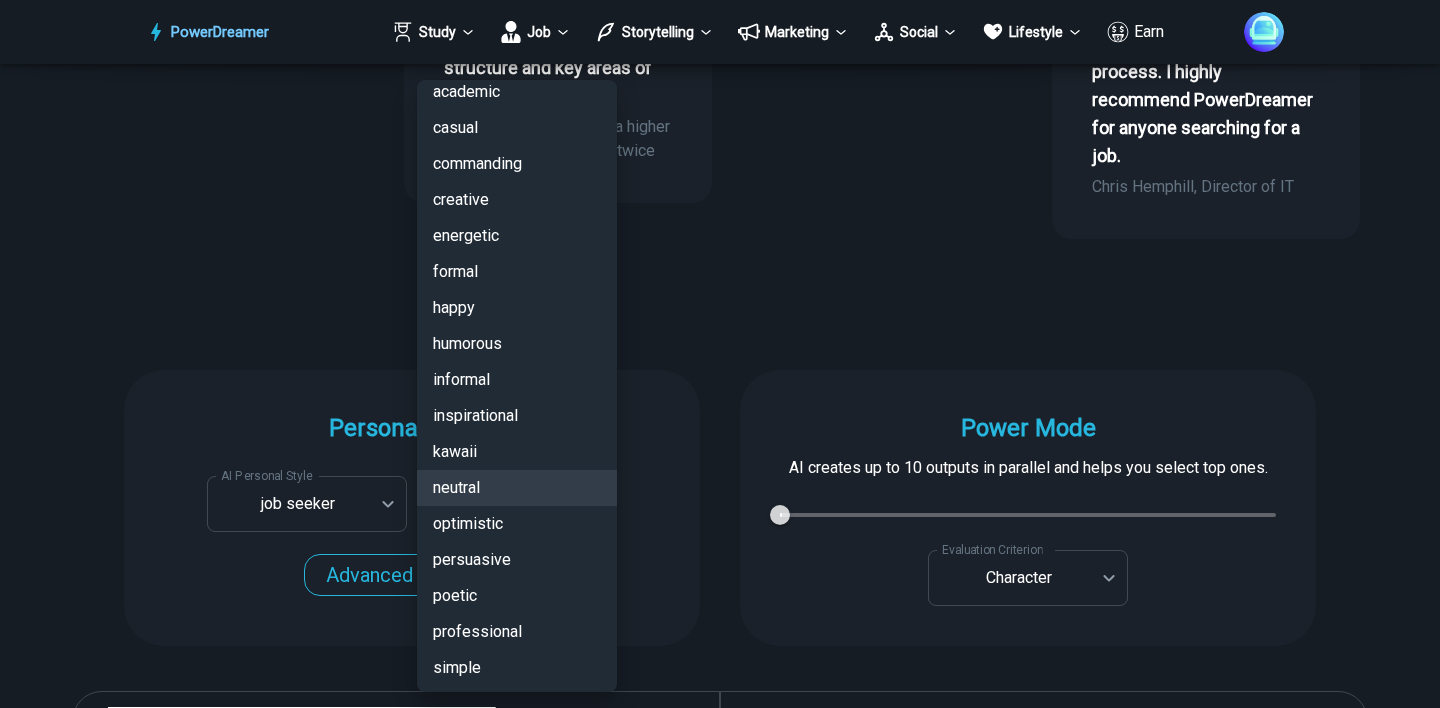 scroll, scrollTop: 51, scrollLeft: 0, axis: vertical 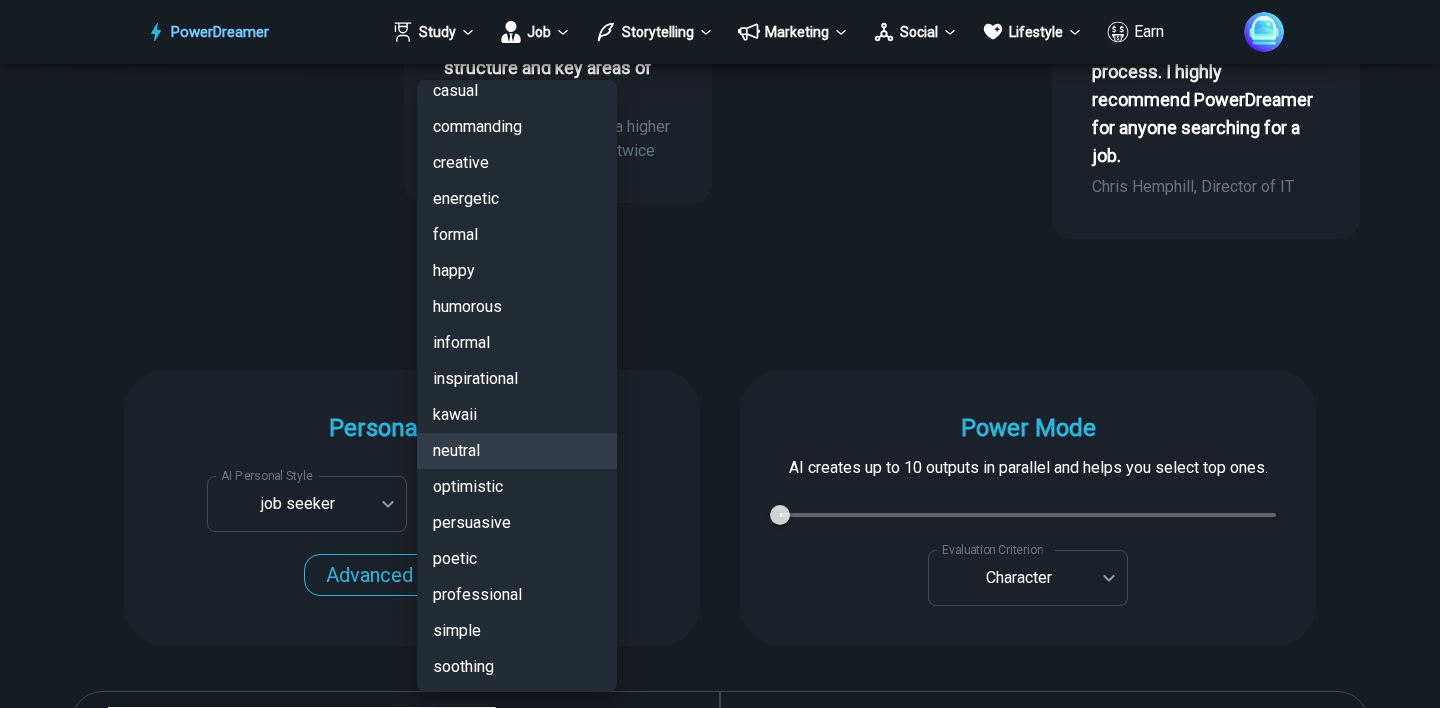 click on "professional" at bounding box center (517, 595) 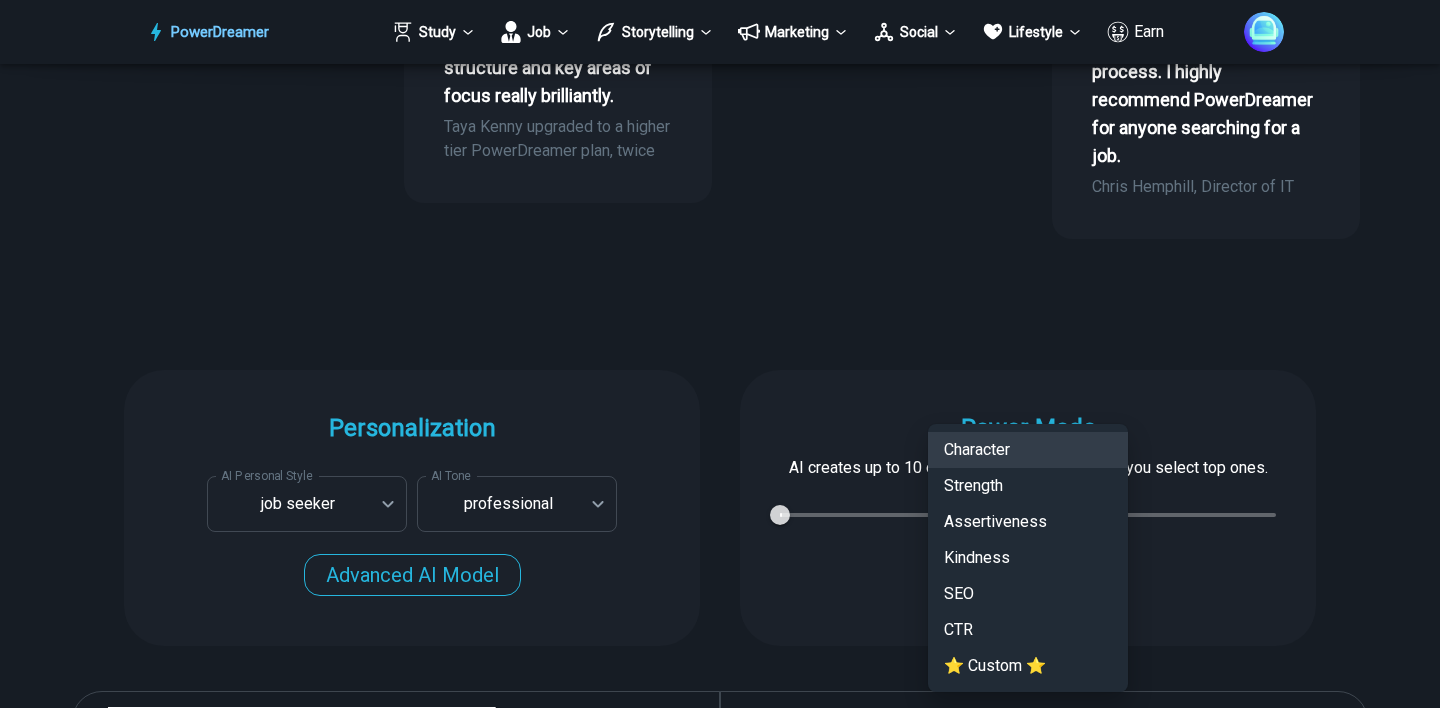 click on "PowerDreamer Study Job Storytelling Marketing Social Lifestyle Earn AI Resume Writer Tailors your resume for each job opening in seconds START Faster with PowerDreamer 218,631  AI-Generated Outputs.  60,000+  PowerDreamer  Users.  60+ AI Tools. PowerDreamer saved me a ton of stress and even more time. Highly recommend. Bailey Vogt is a writer and producer with experience at Morning Rush, Arizona PBS, Metro Weekly and The Washington Times I received a job offer today that your awesome website helped me get. Thank you! I will be singing your praises. Matt S. signed up to PowerDreamer November 30th 2023 and received his job offer February 1st 2024 Absolutely love this program!! I'm usually hesitant to pay for anything without being able to try it for free first. However, I was desperate to get resume writing help and this program far exceeded my expectations! I have been telling anyone I know looking for a job to try it. [FIRST] [LAST] [FIRST] [LAST] [FIRST] [LAST] [FIRST] [LAST] Jess B. AI Tone" at bounding box center [720, 5138] 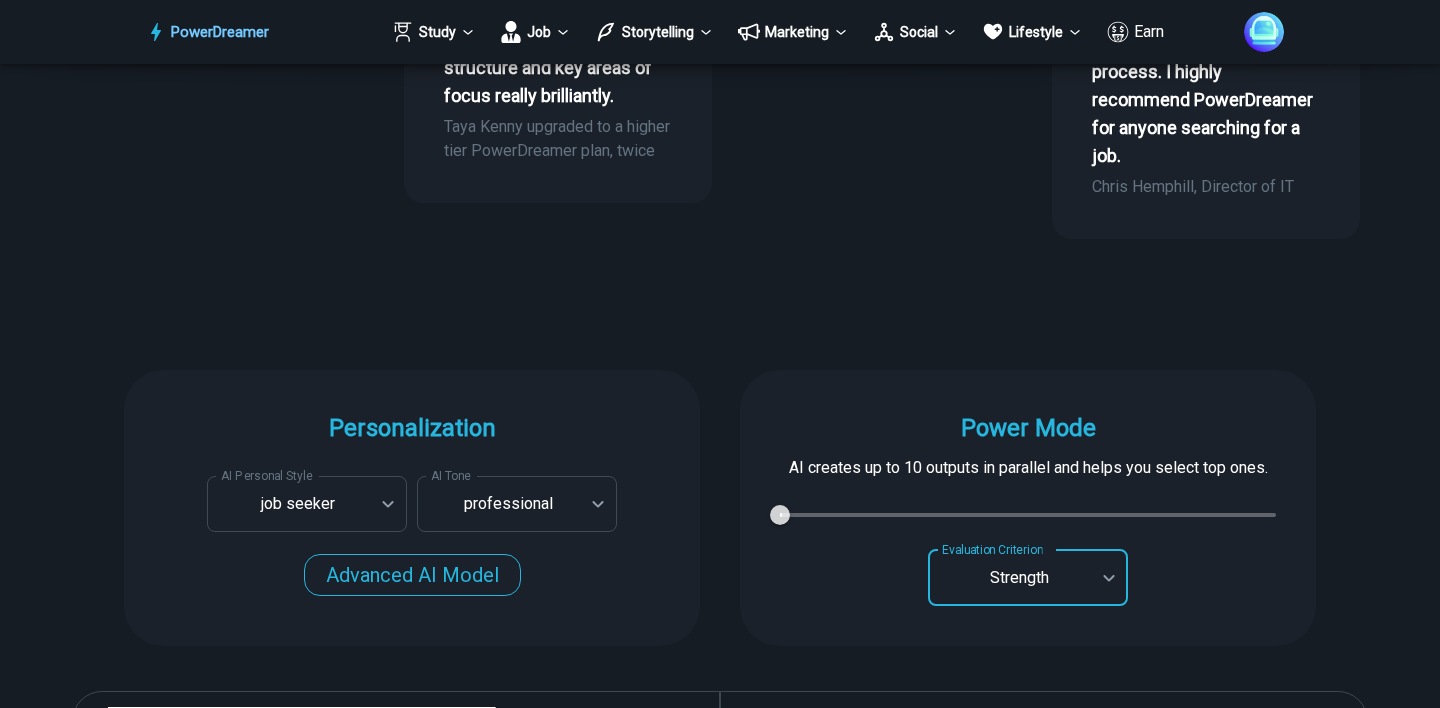 scroll, scrollTop: 2005, scrollLeft: 0, axis: vertical 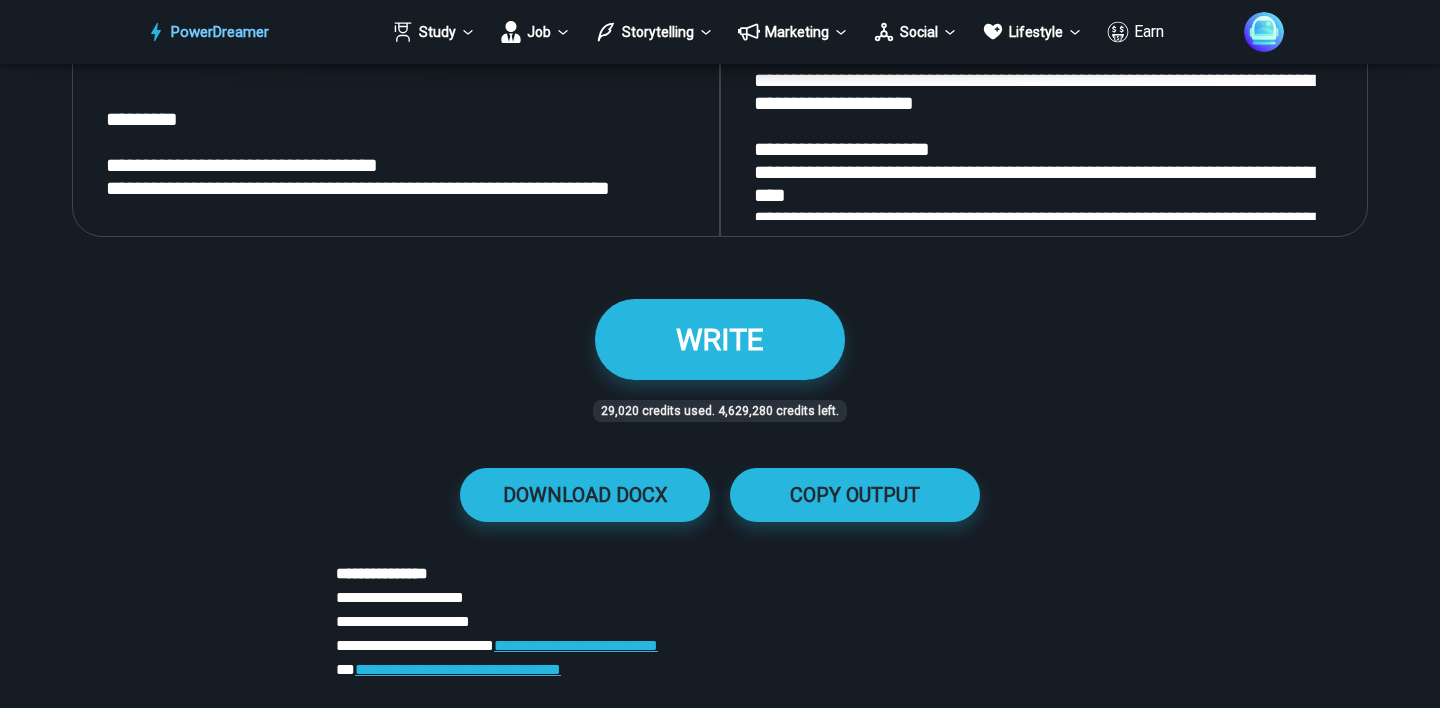 click at bounding box center [396, -30] 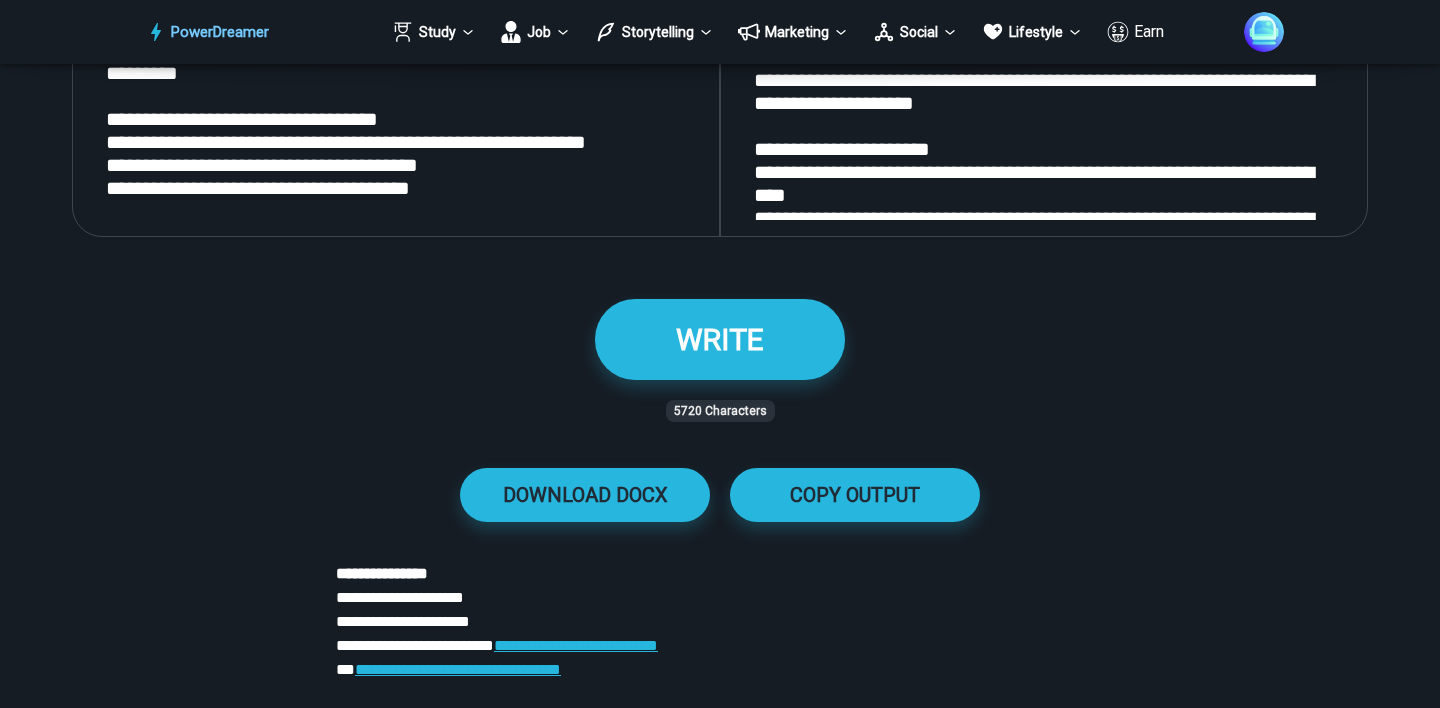 scroll, scrollTop: 2436, scrollLeft: 0, axis: vertical 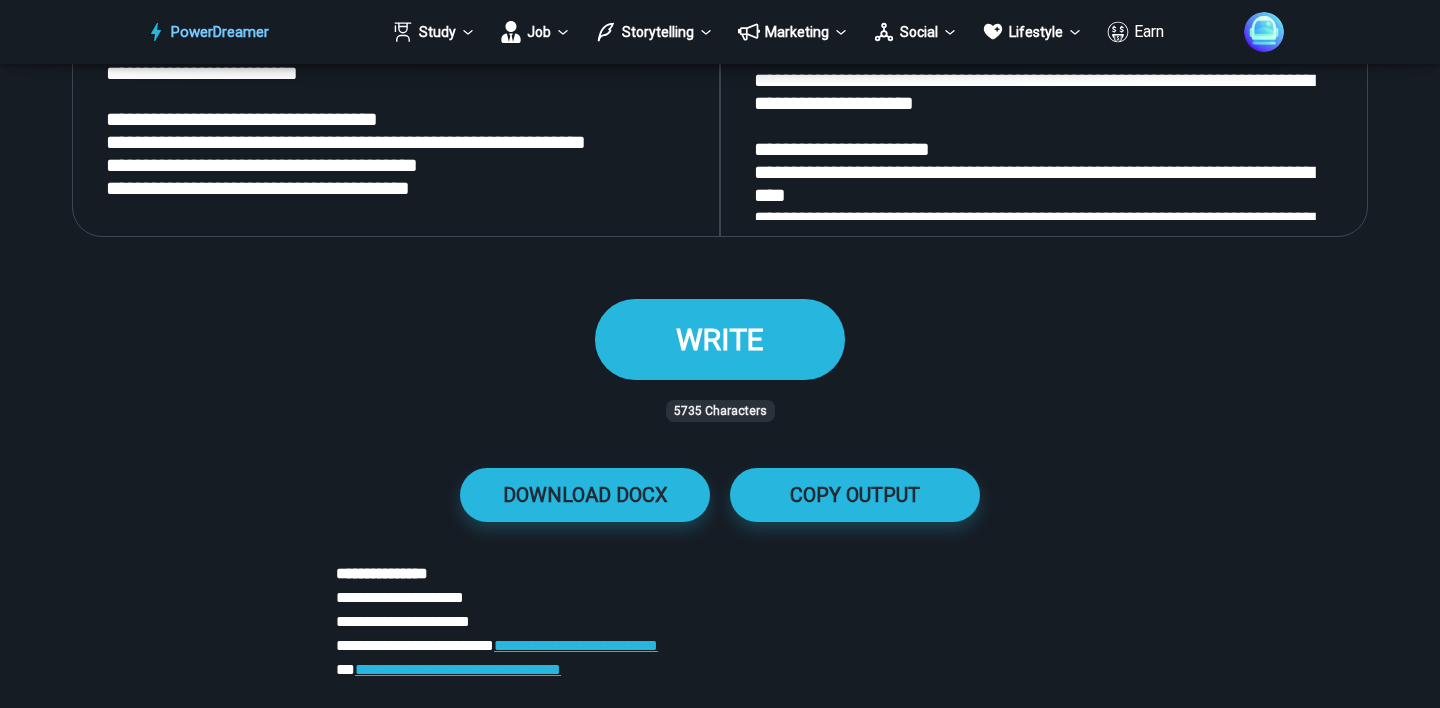 type on "**********" 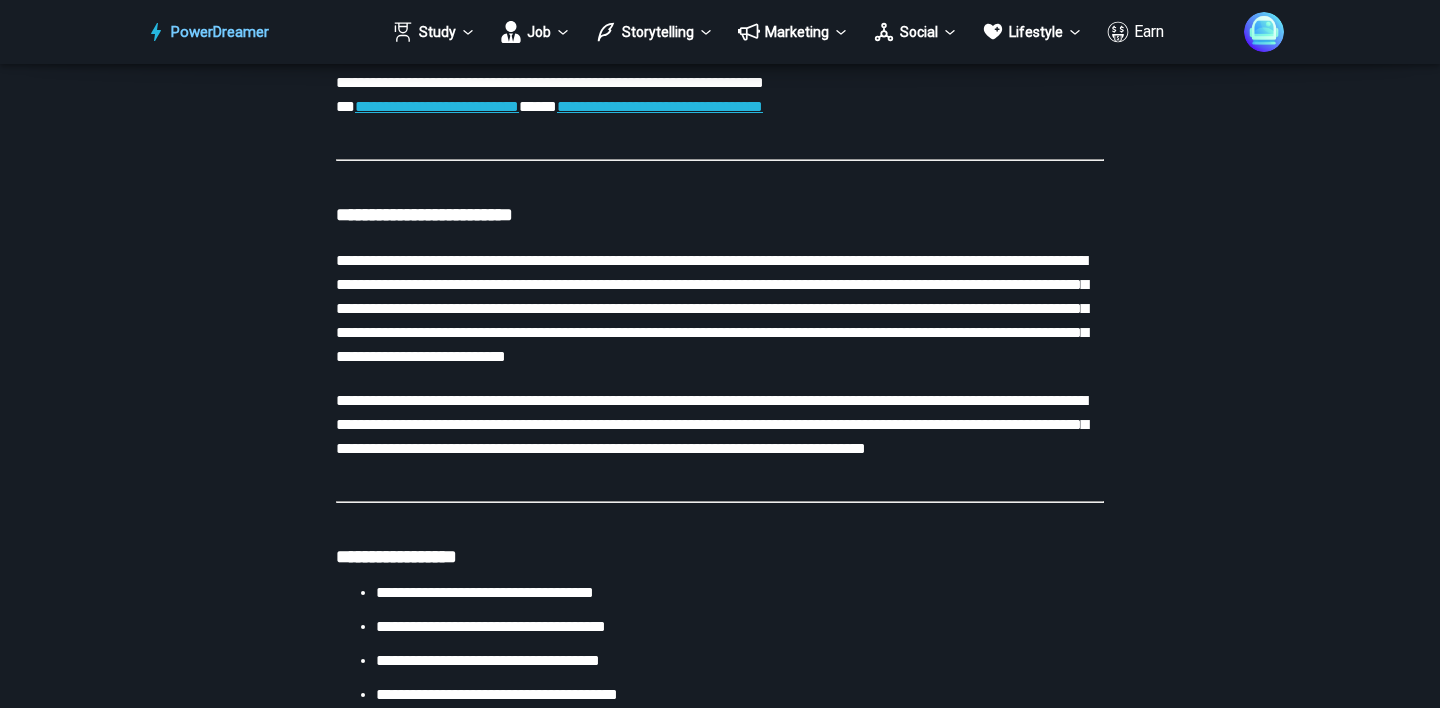 scroll, scrollTop: 3120, scrollLeft: 0, axis: vertical 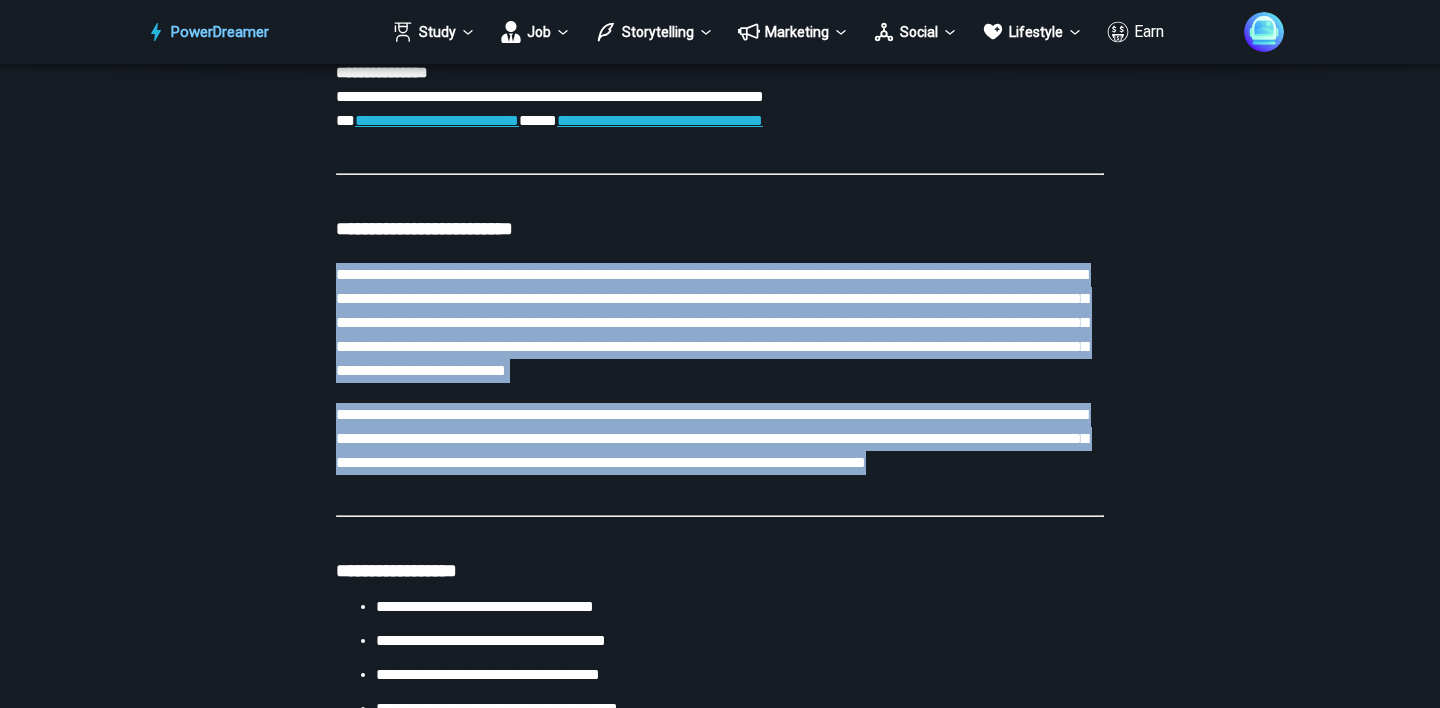 drag, startPoint x: 525, startPoint y: 519, endPoint x: 320, endPoint y: 261, distance: 329.52844 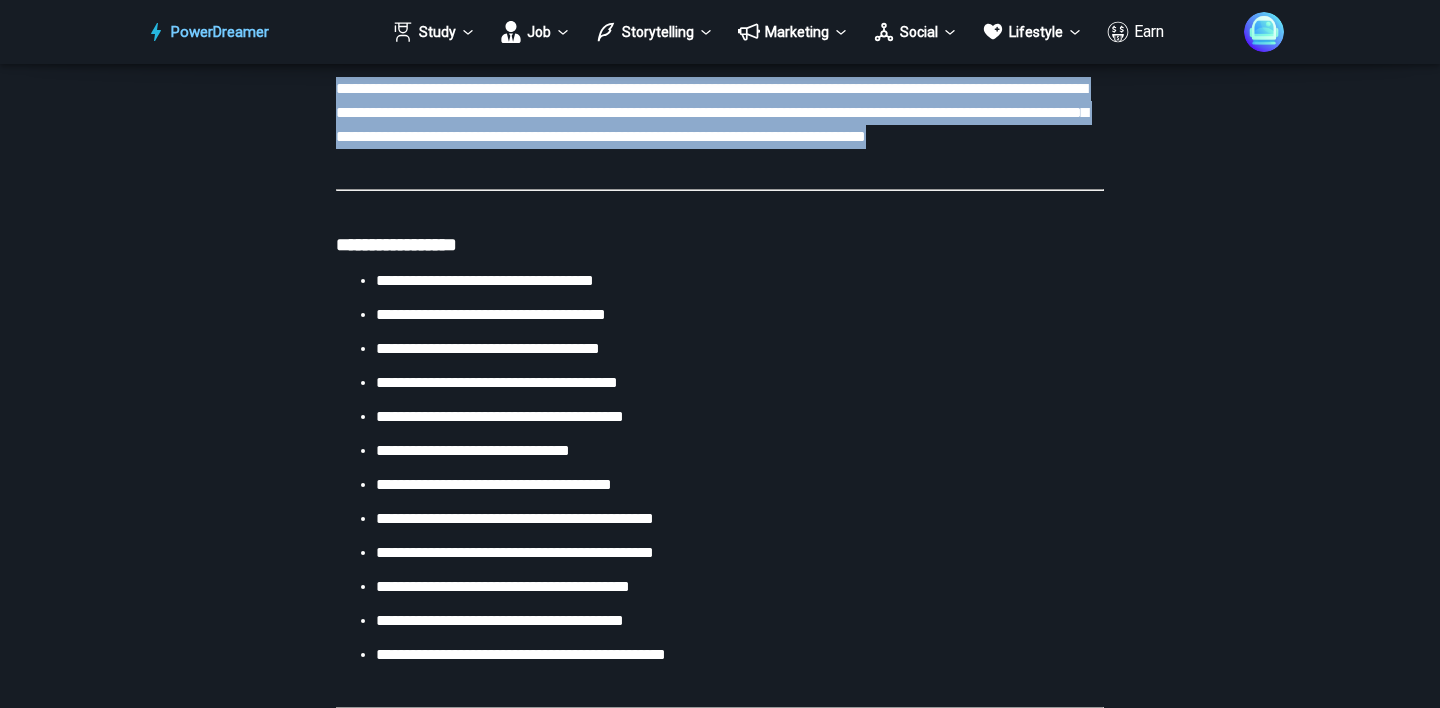 scroll, scrollTop: 3655, scrollLeft: 0, axis: vertical 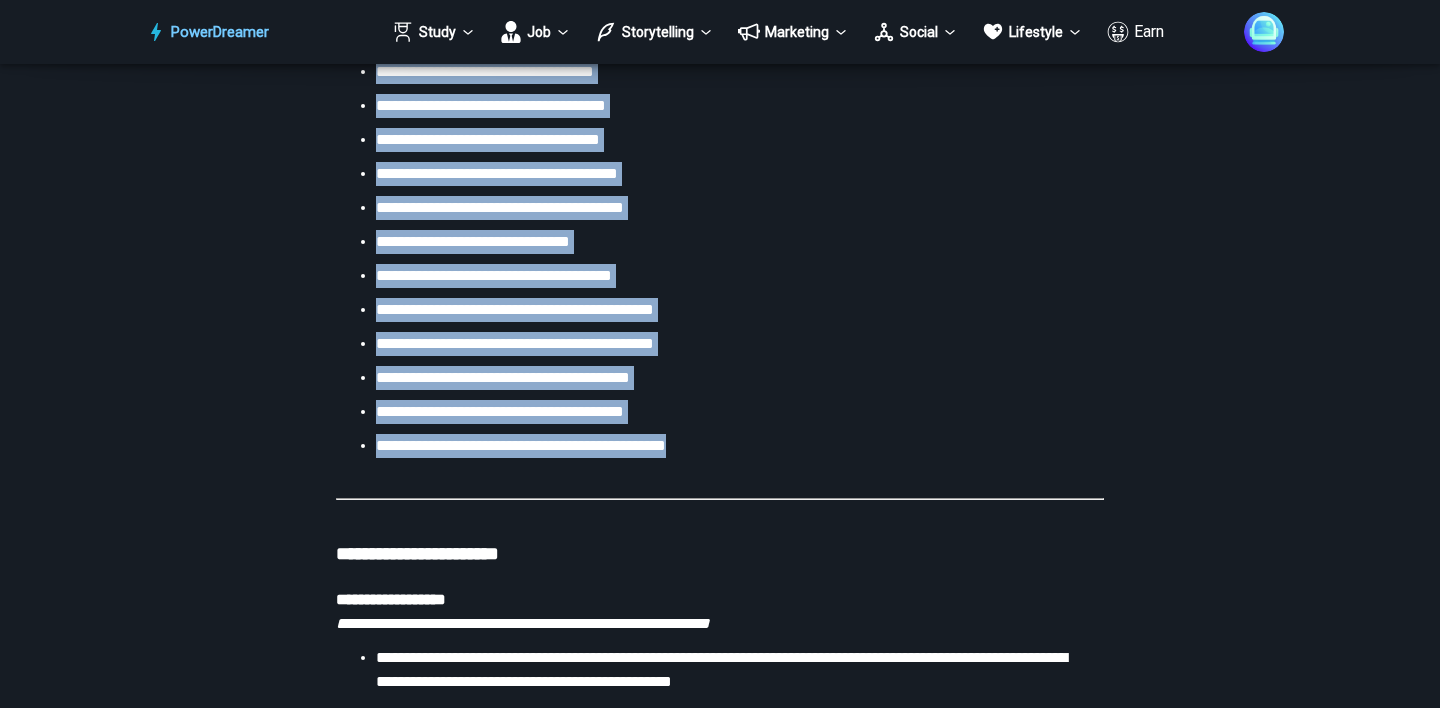 drag, startPoint x: 776, startPoint y: 500, endPoint x: 375, endPoint y: 123, distance: 550.39075 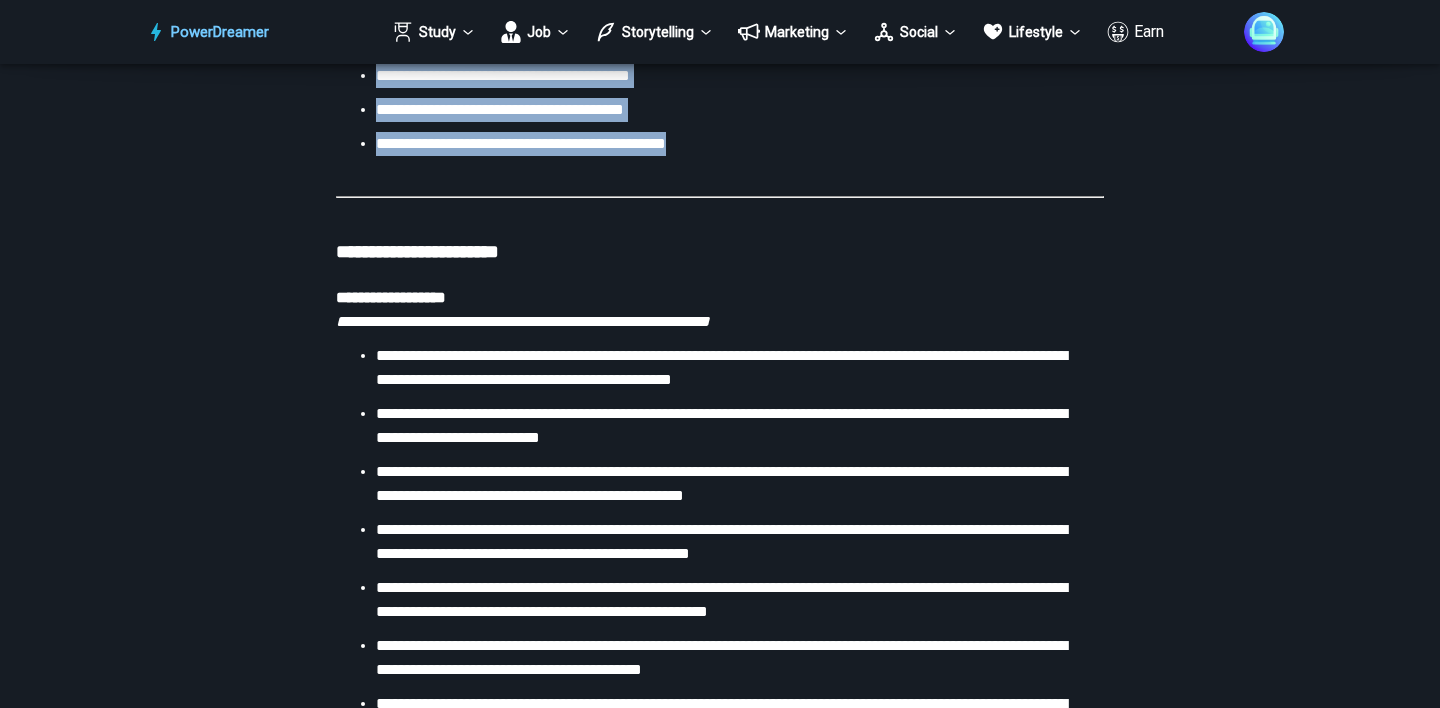 scroll, scrollTop: 3973, scrollLeft: 0, axis: vertical 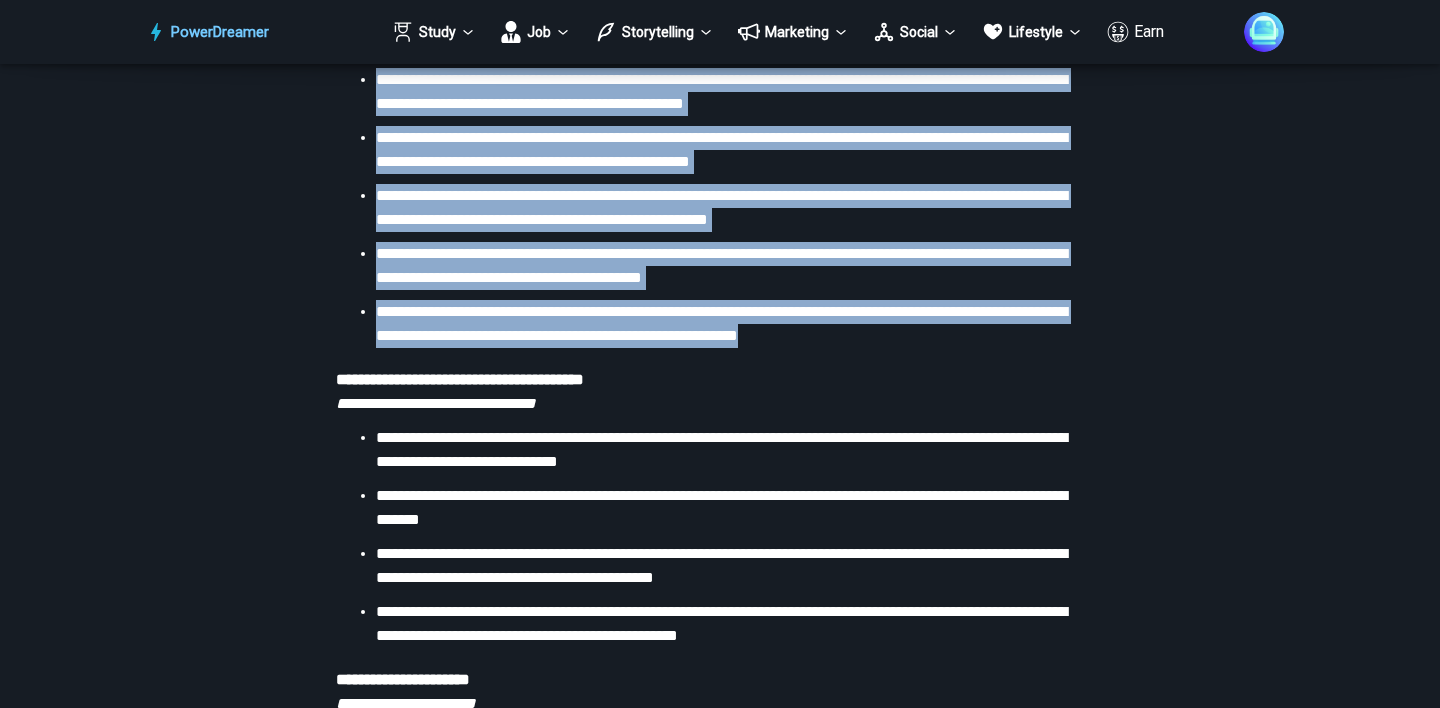 drag, startPoint x: 374, startPoint y: 388, endPoint x: 1058, endPoint y: 392, distance: 684.0117 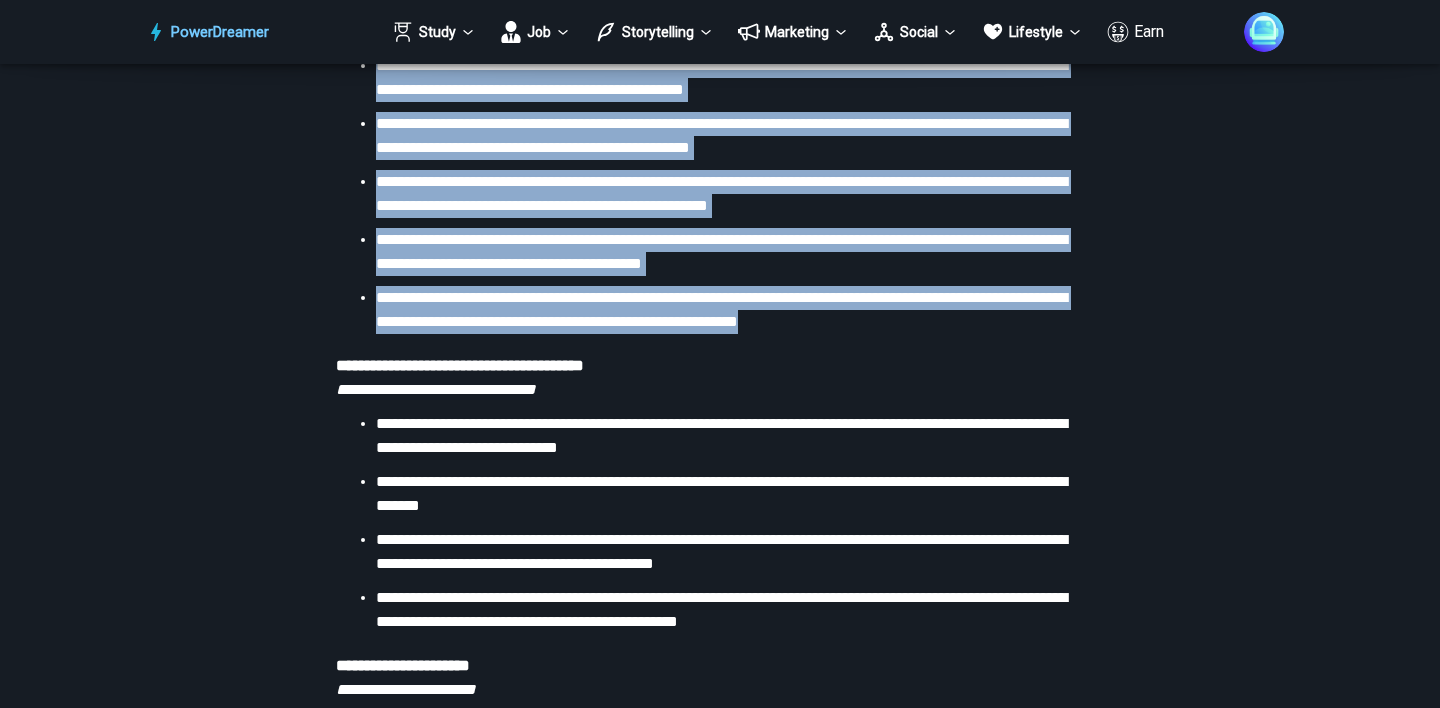 scroll, scrollTop: 4487, scrollLeft: 0, axis: vertical 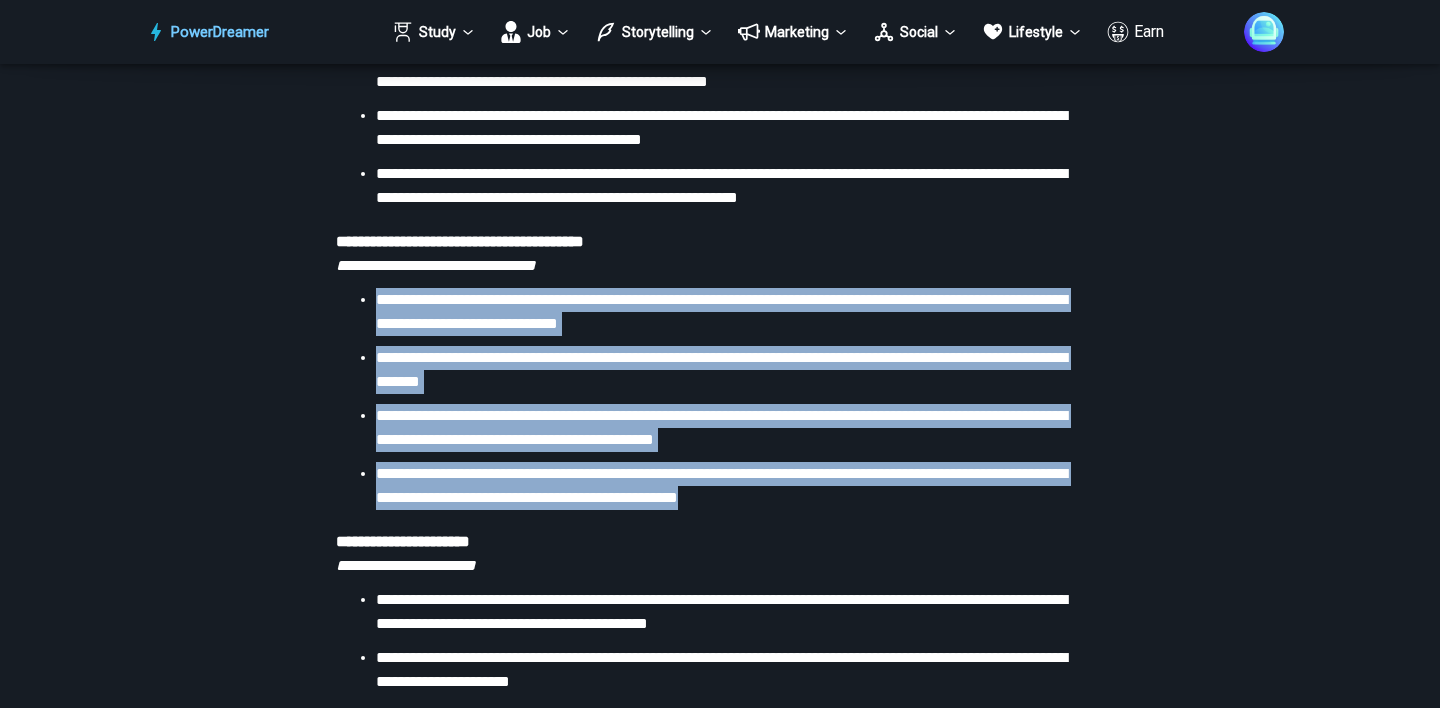 drag, startPoint x: 902, startPoint y: 553, endPoint x: 377, endPoint y: 343, distance: 565.4423 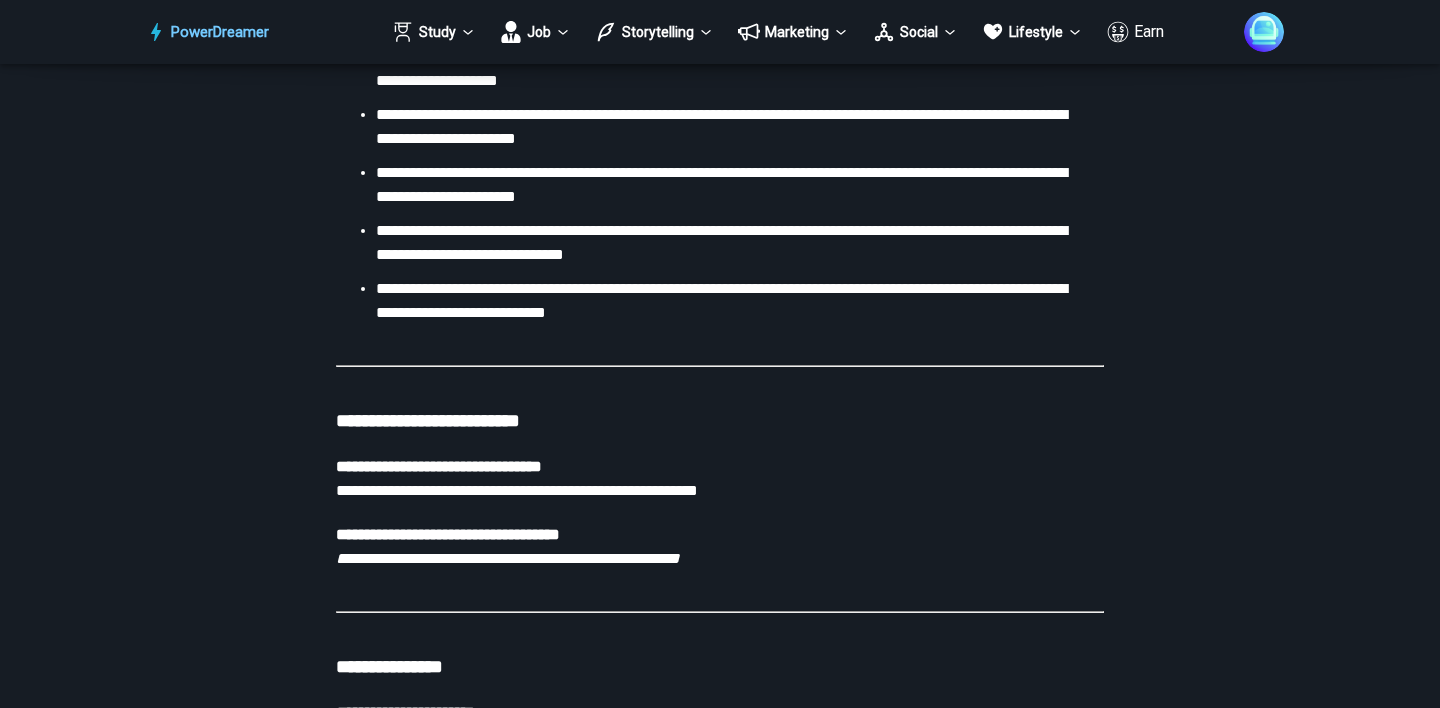 scroll, scrollTop: 5423, scrollLeft: 0, axis: vertical 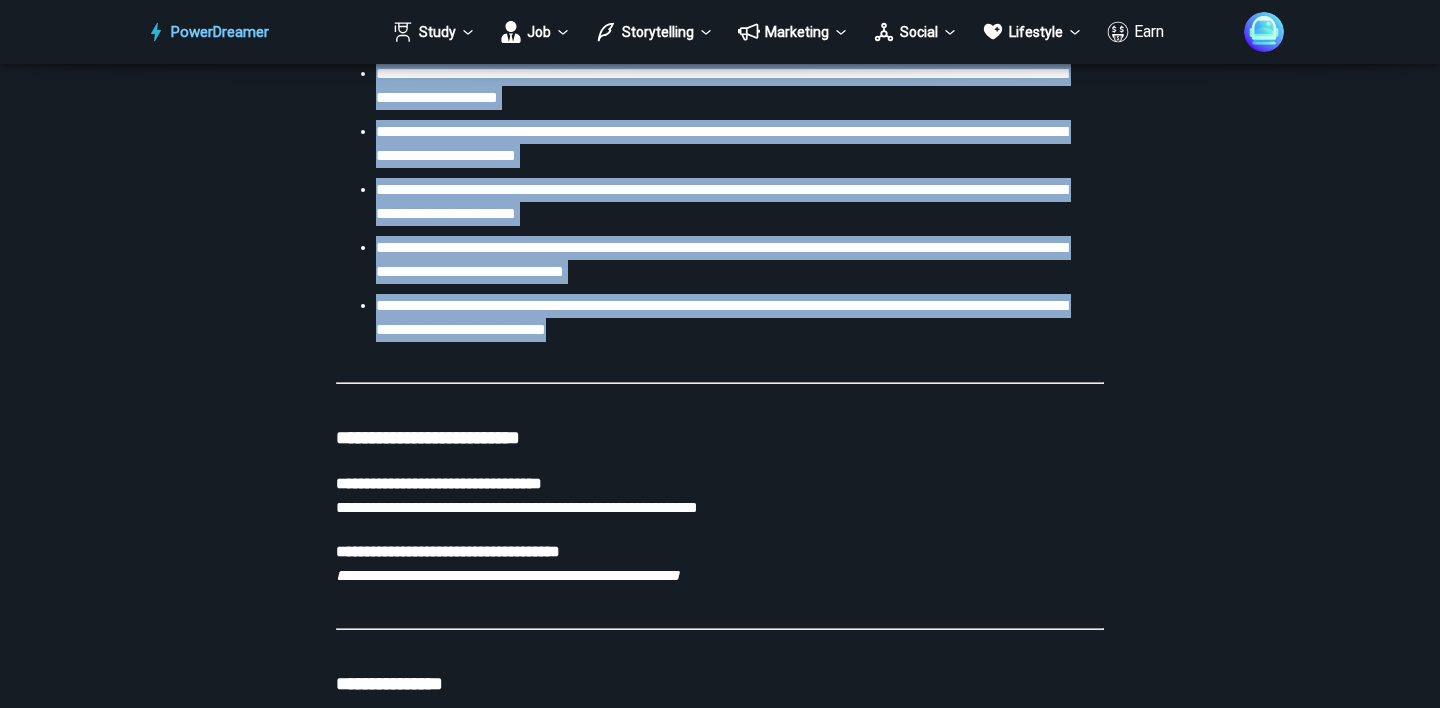 drag, startPoint x: 749, startPoint y: 333, endPoint x: 364, endPoint y: 128, distance: 436.17657 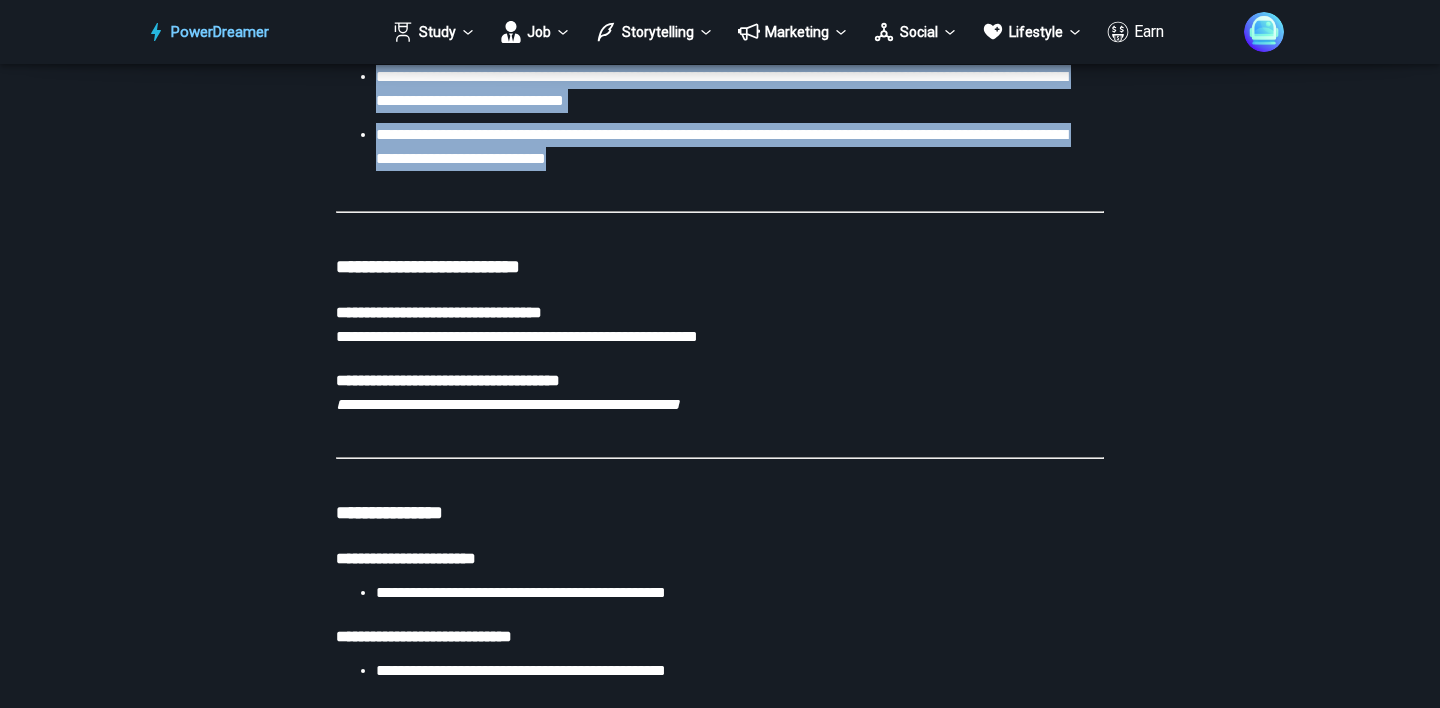 scroll, scrollTop: 5279, scrollLeft: 0, axis: vertical 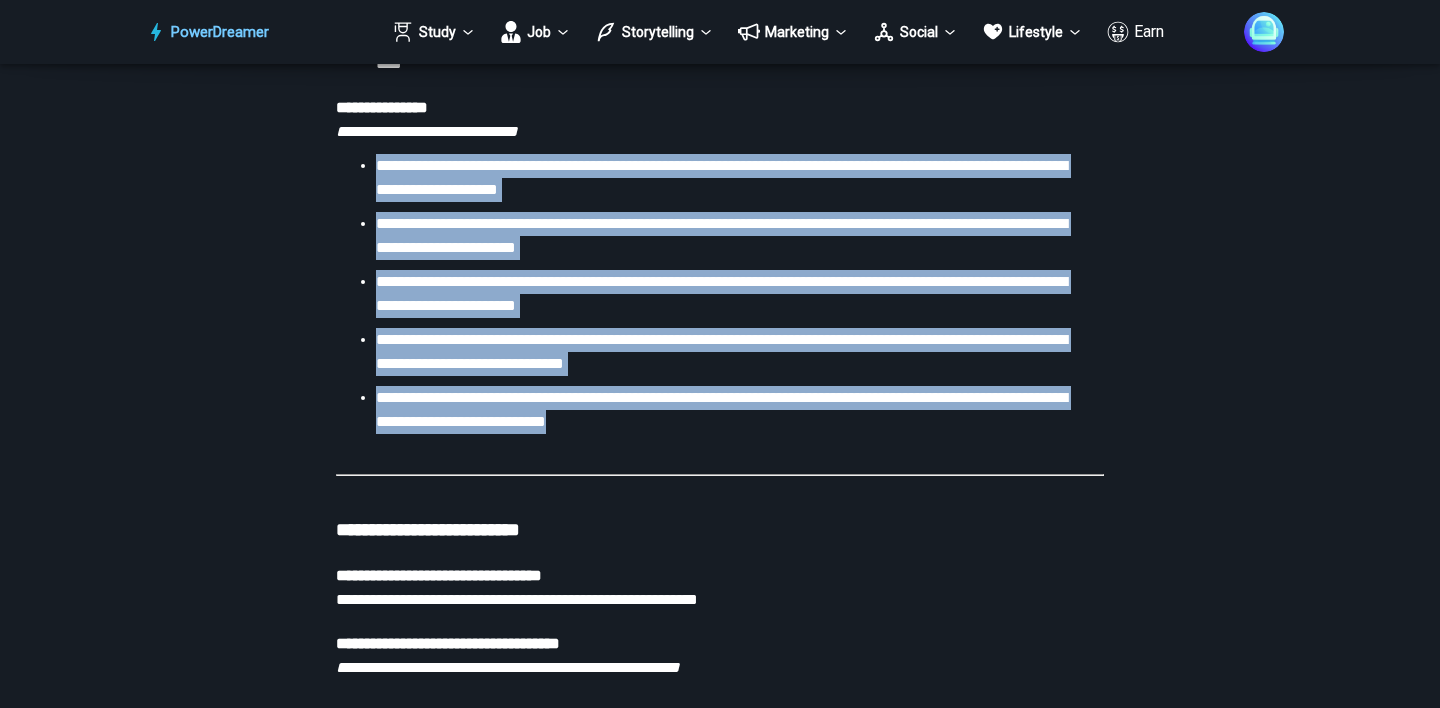click on "**********" at bounding box center [730, 410] 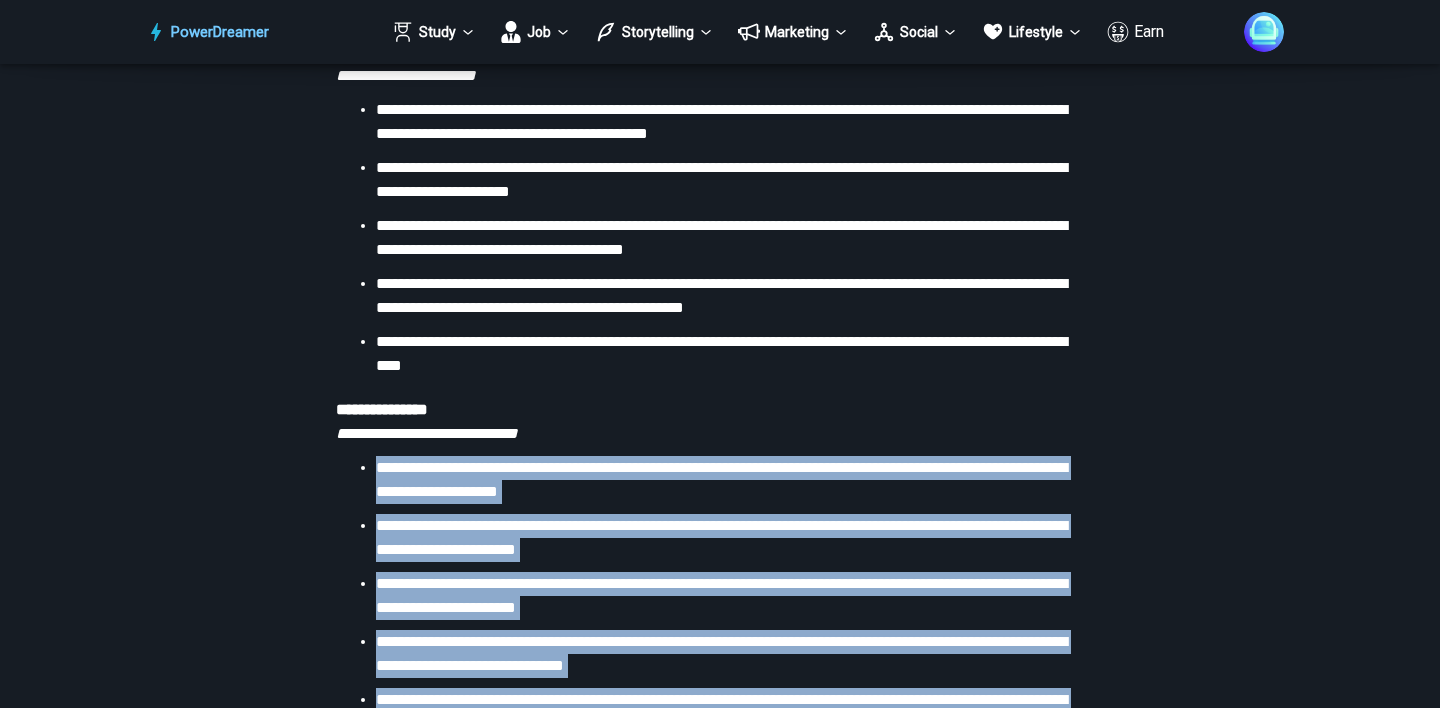 scroll, scrollTop: 4927, scrollLeft: 0, axis: vertical 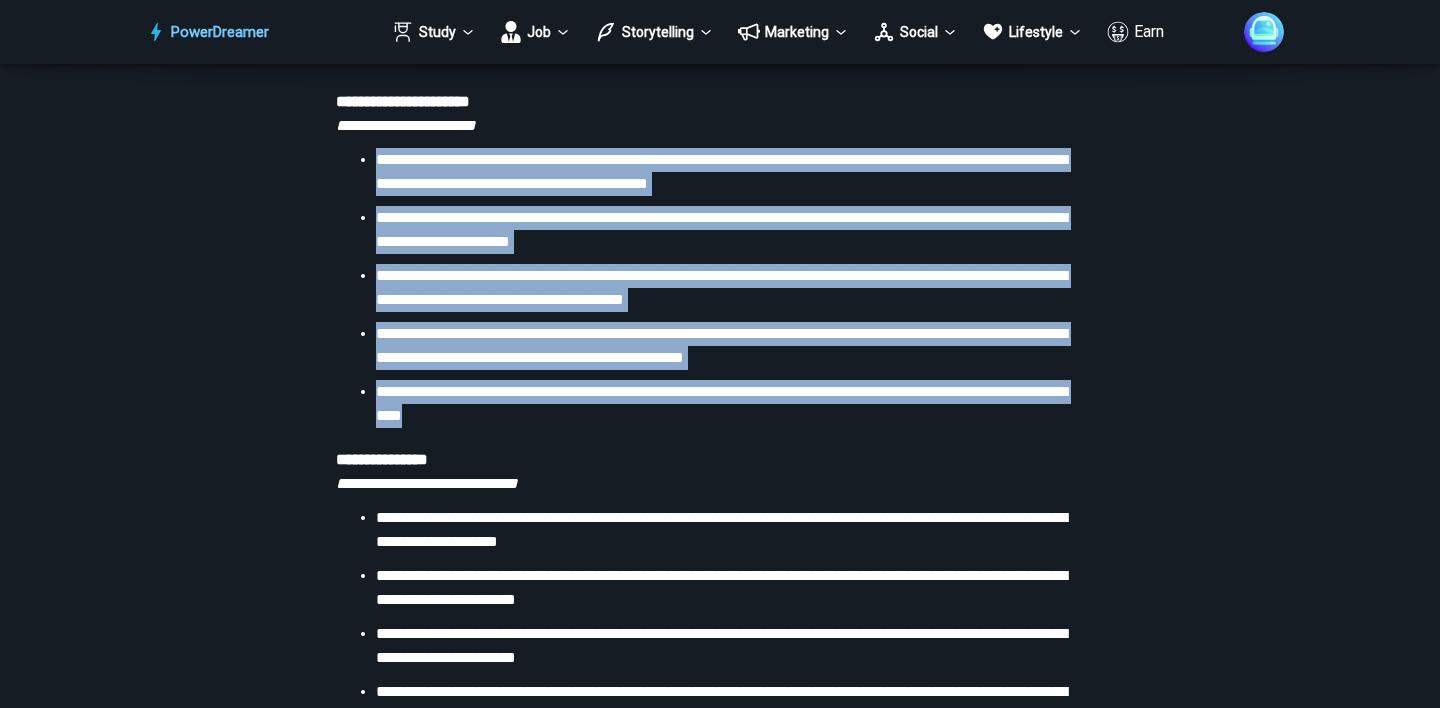 drag, startPoint x: 633, startPoint y: 464, endPoint x: 373, endPoint y: 205, distance: 366.9891 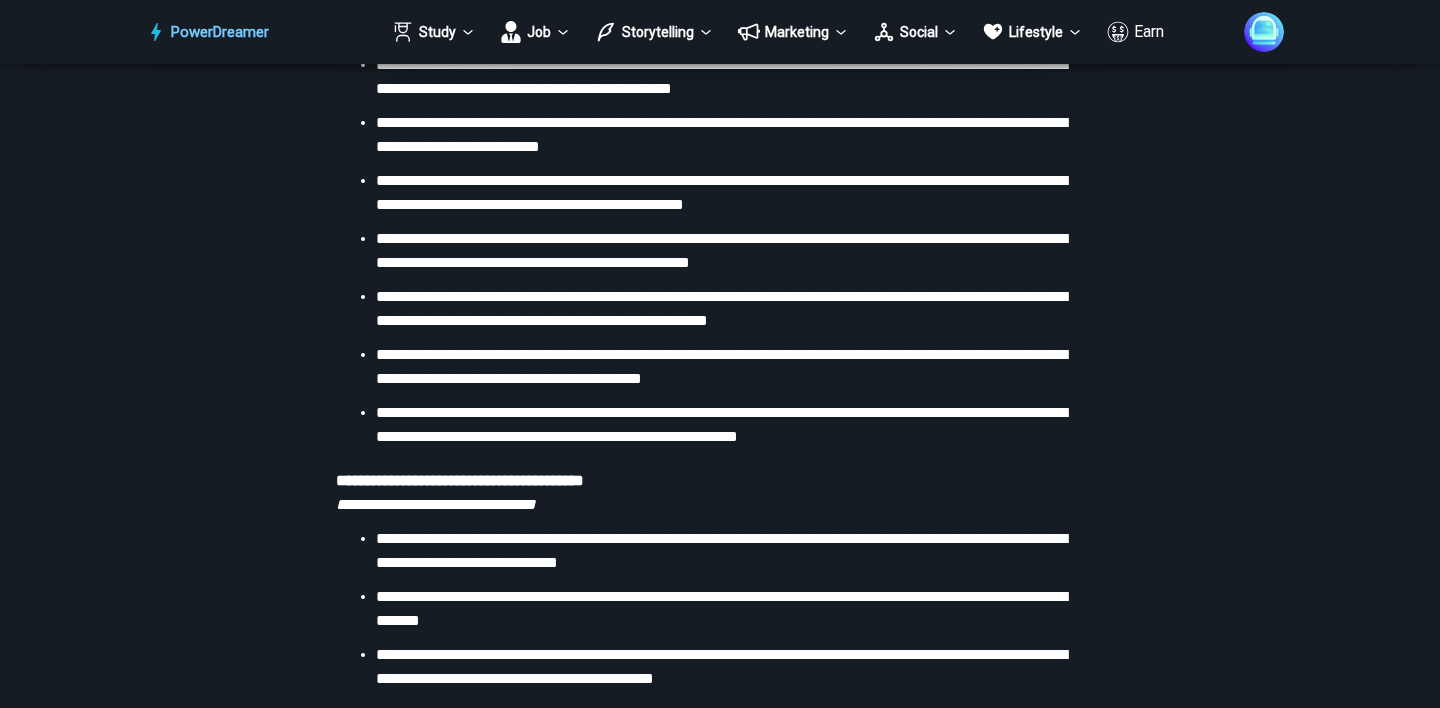 scroll, scrollTop: 4078, scrollLeft: 0, axis: vertical 